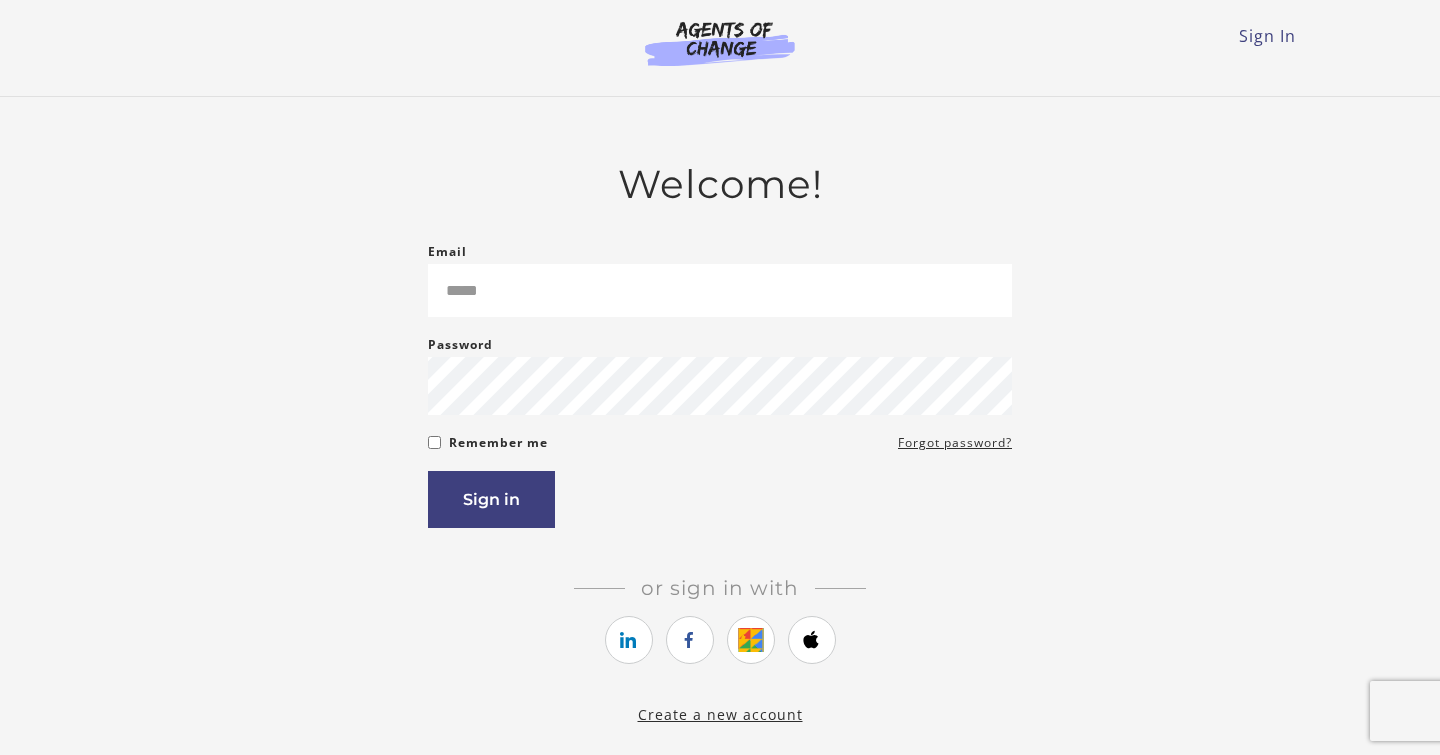 scroll, scrollTop: 0, scrollLeft: 0, axis: both 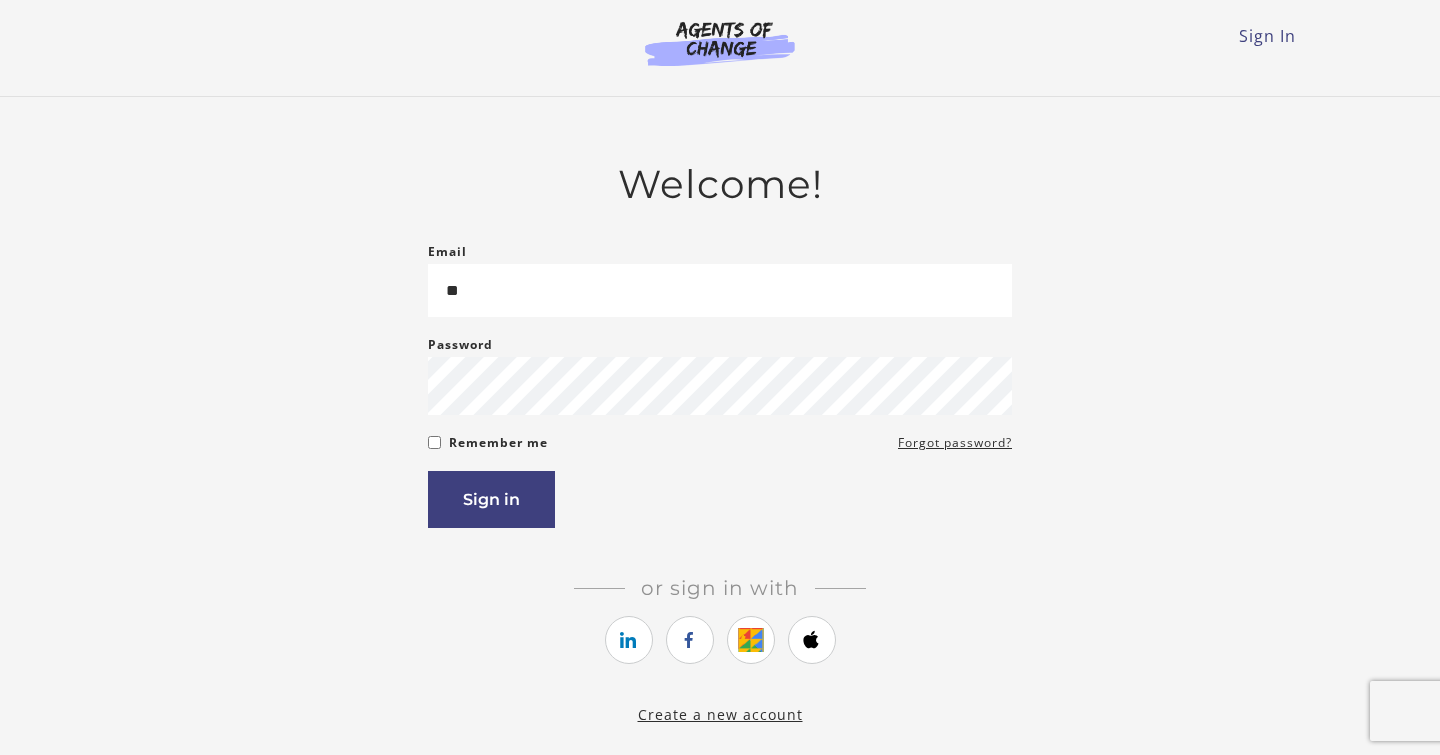 type on "*" 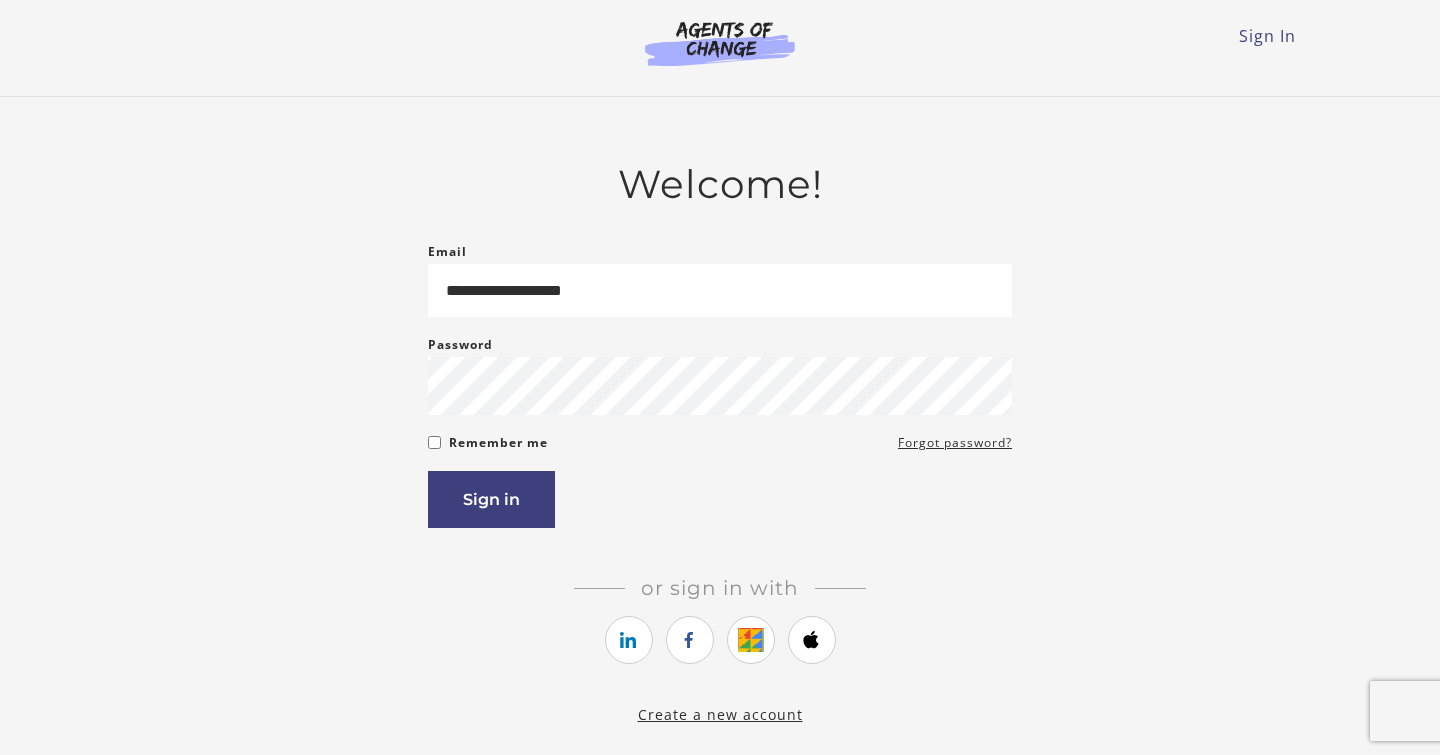 type on "**********" 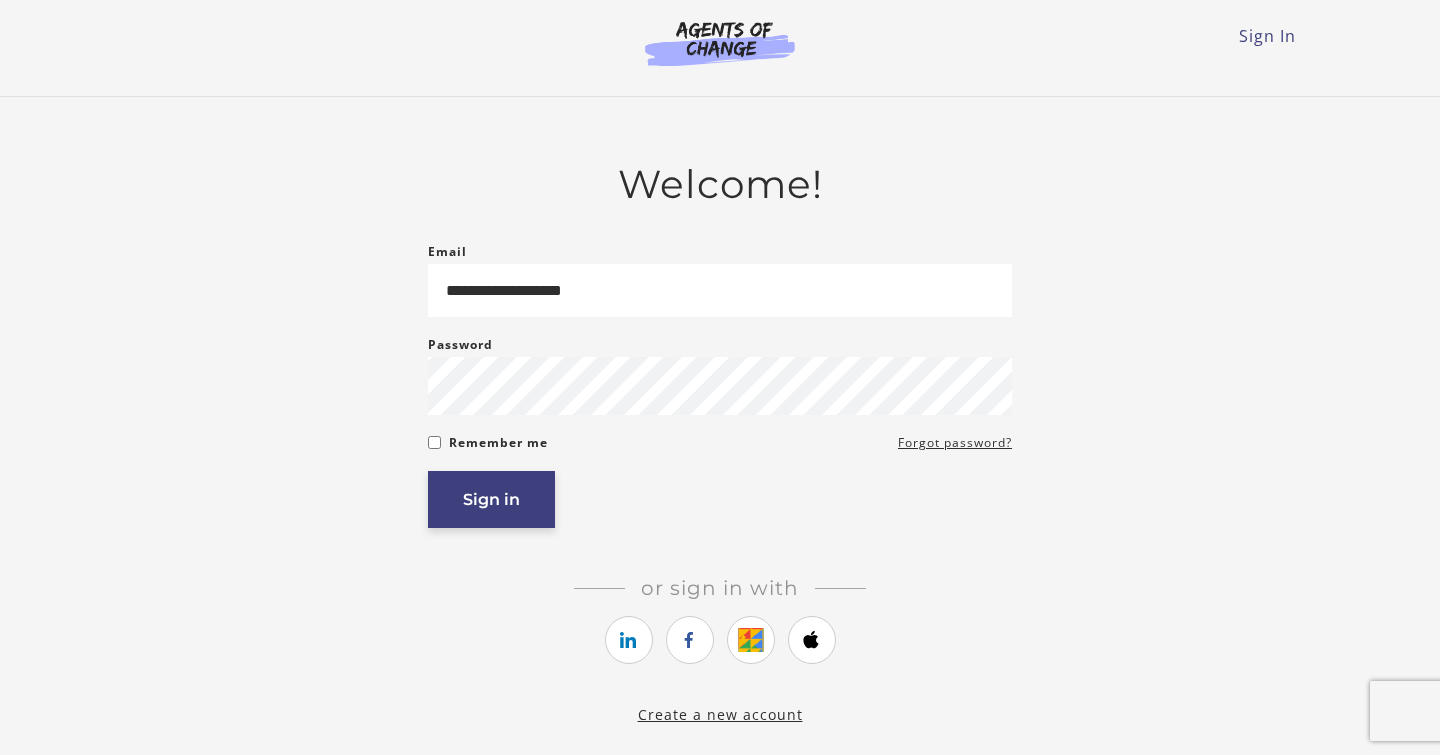 click on "Sign in" at bounding box center [491, 499] 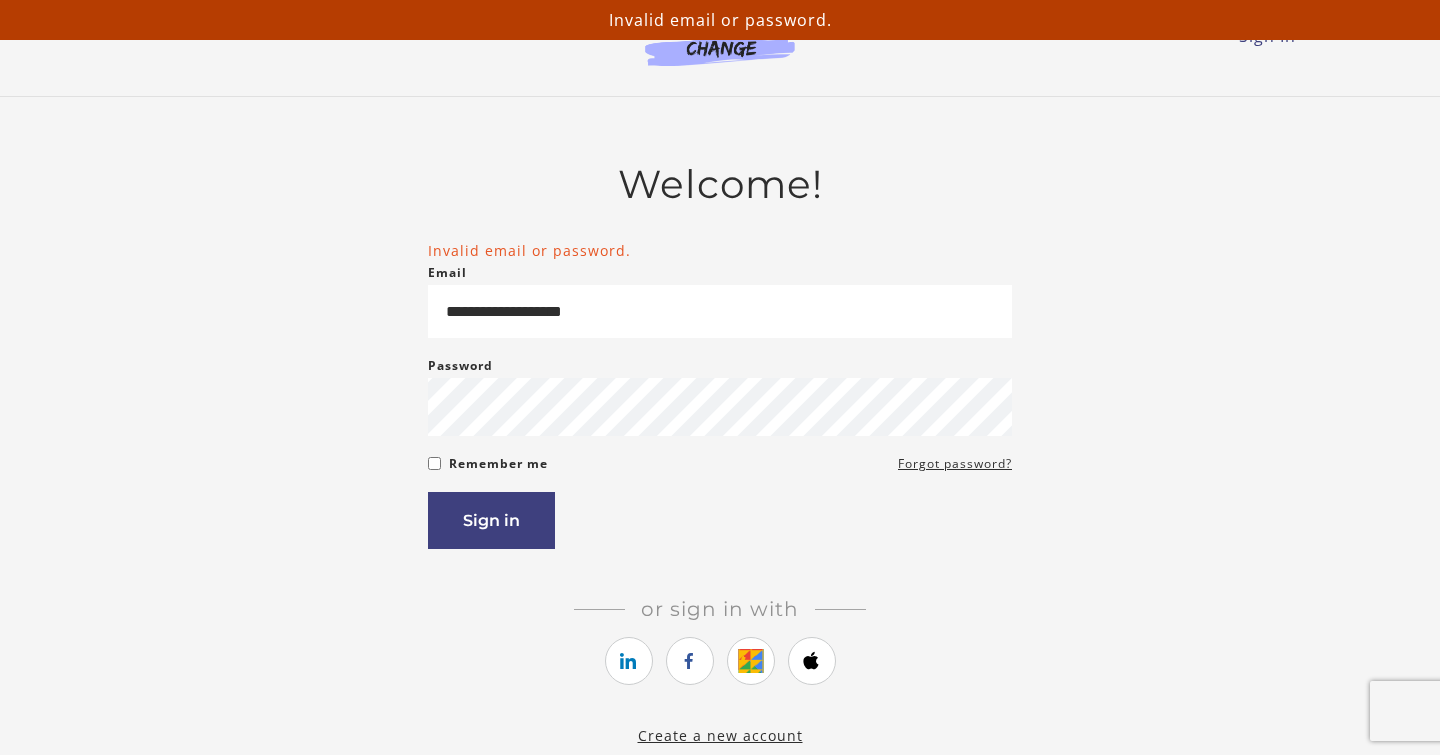 scroll, scrollTop: 0, scrollLeft: 0, axis: both 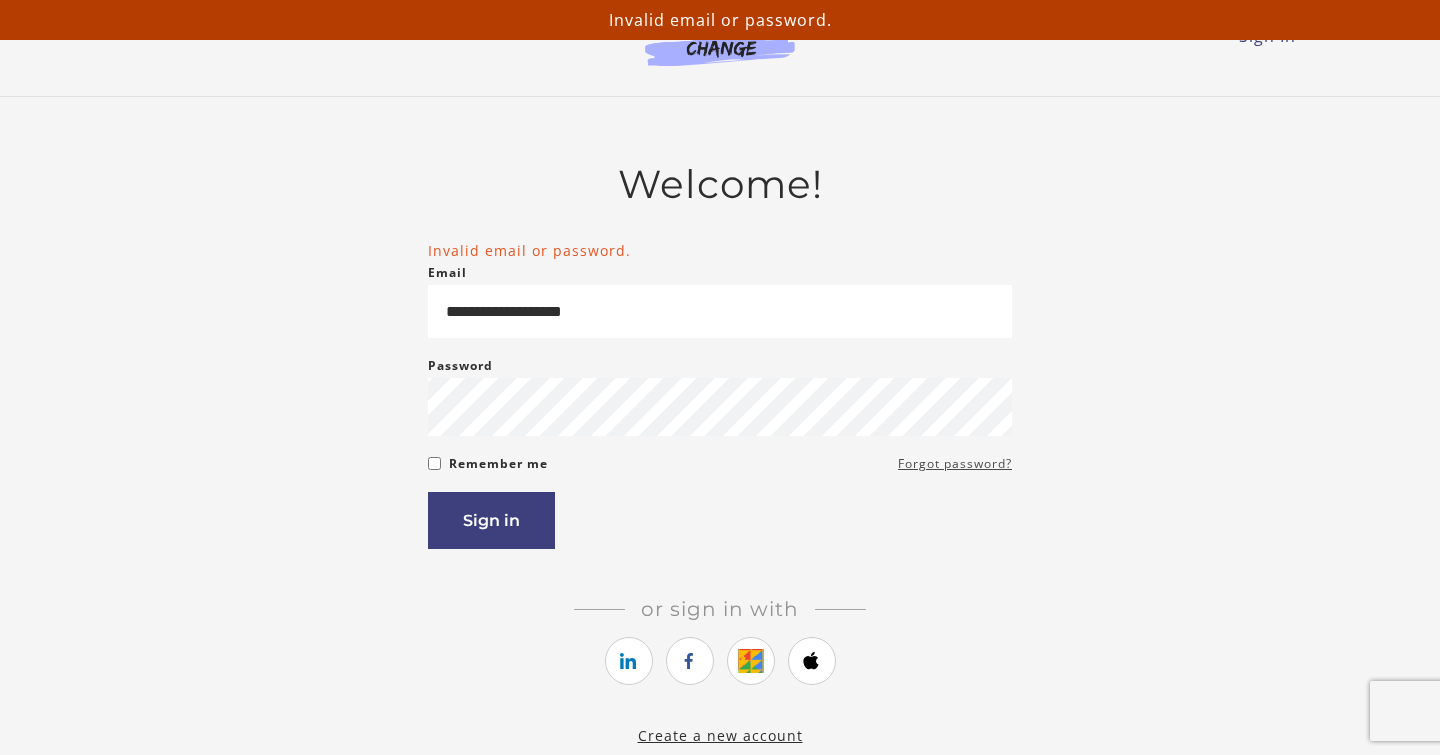 click on "Forgot password?" at bounding box center [955, 464] 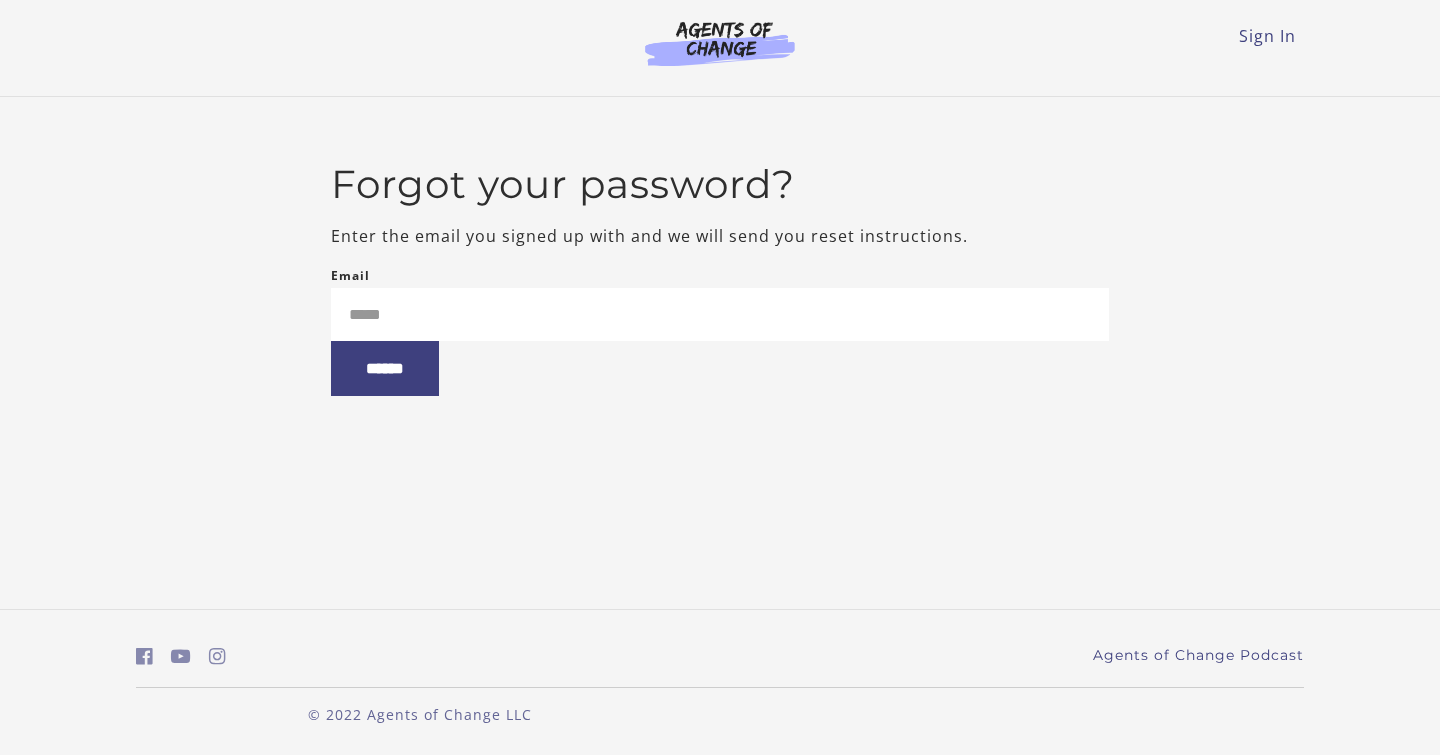 scroll, scrollTop: 0, scrollLeft: 0, axis: both 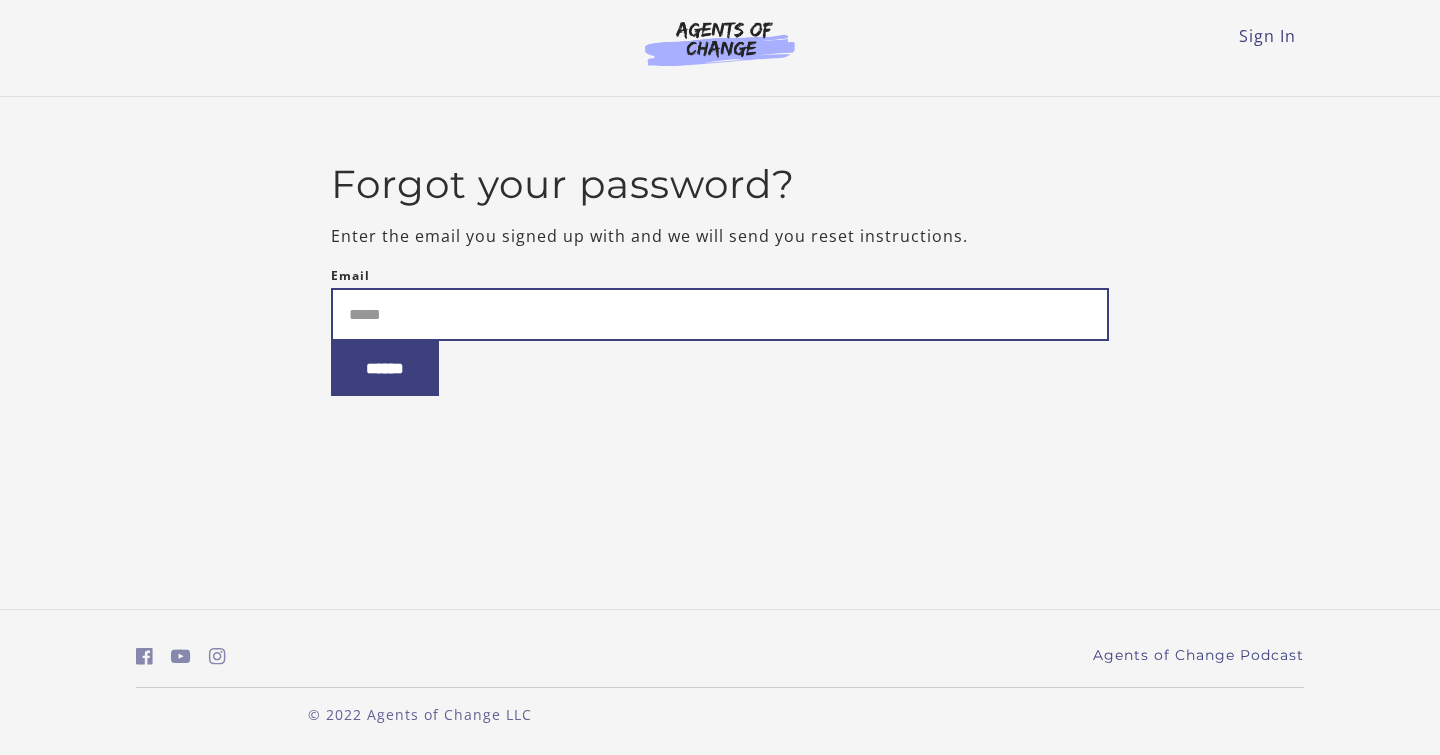 click on "Email" at bounding box center (720, 314) 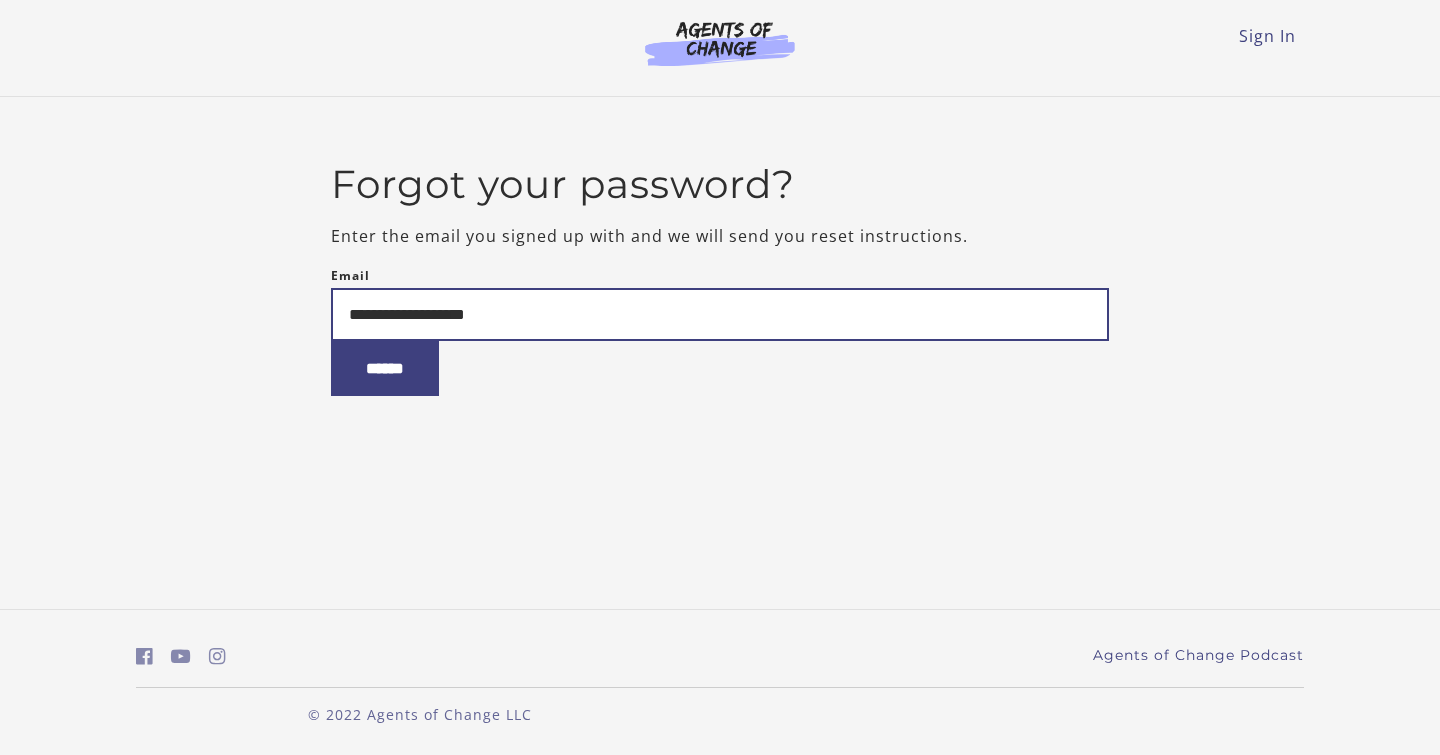 type on "**********" 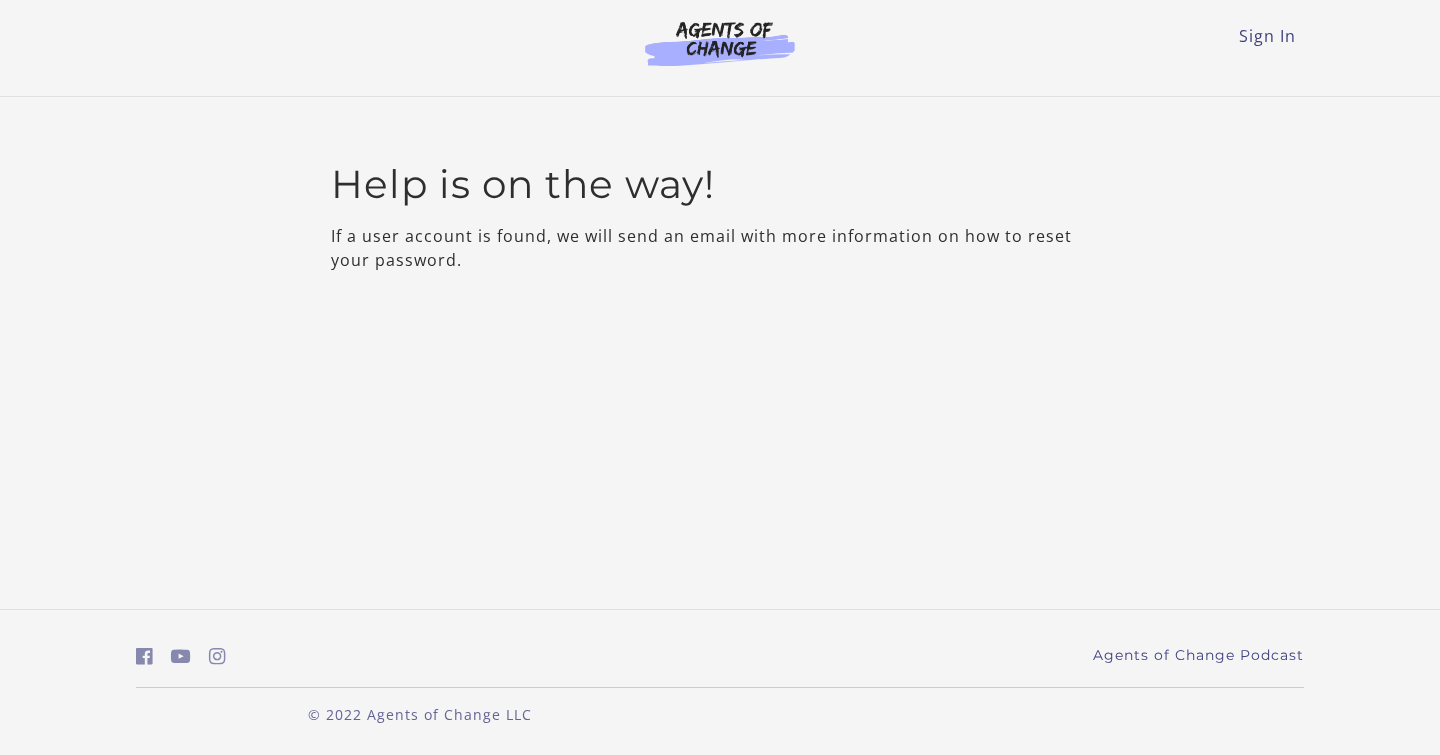 scroll, scrollTop: 0, scrollLeft: 0, axis: both 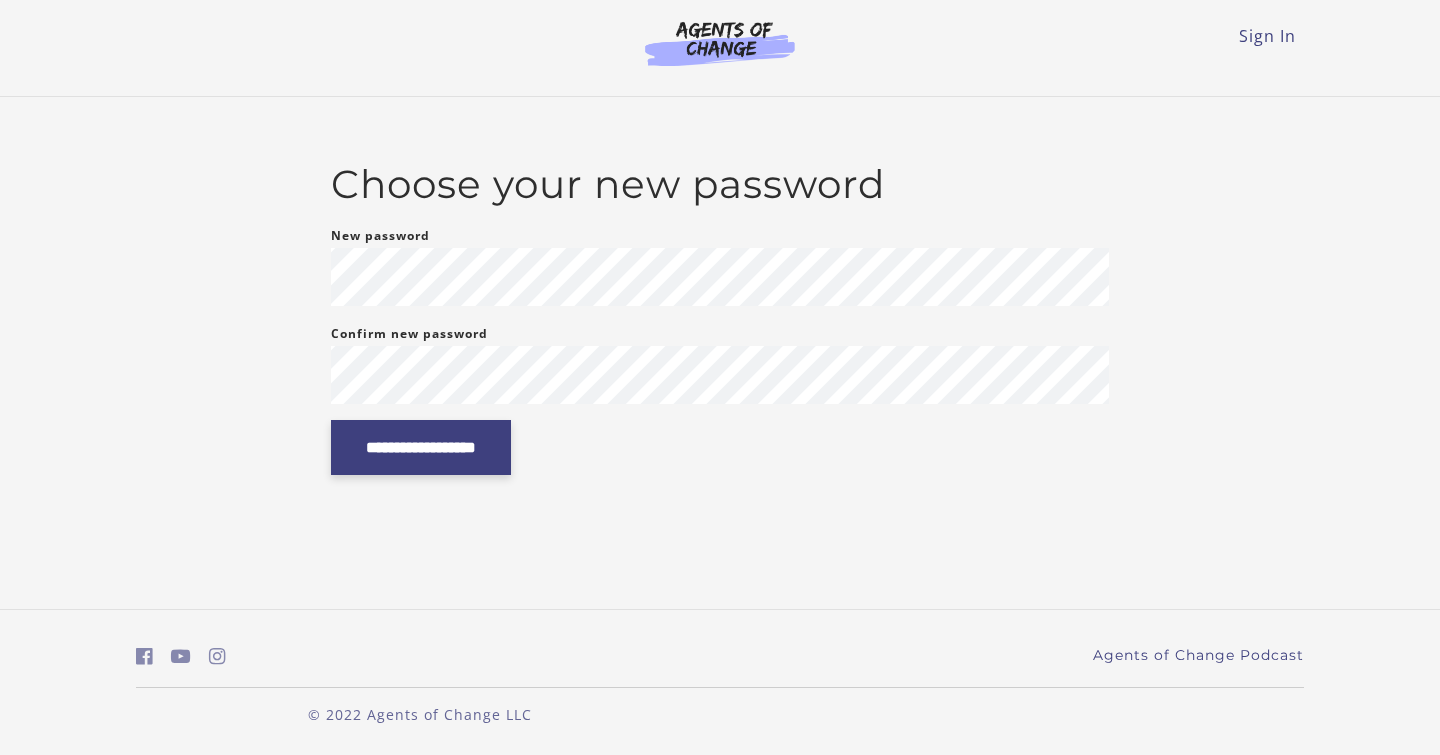 click on "**********" at bounding box center [421, 447] 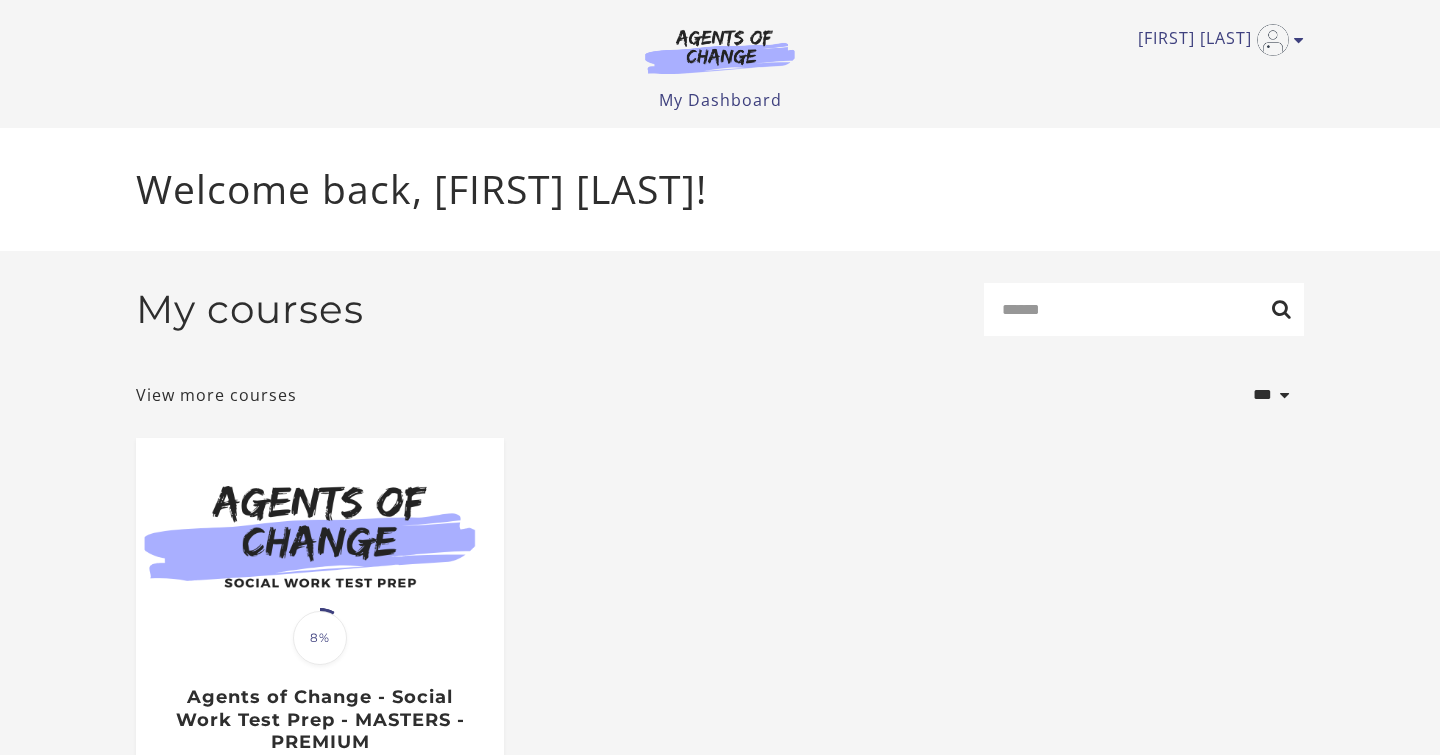 scroll, scrollTop: 0, scrollLeft: 0, axis: both 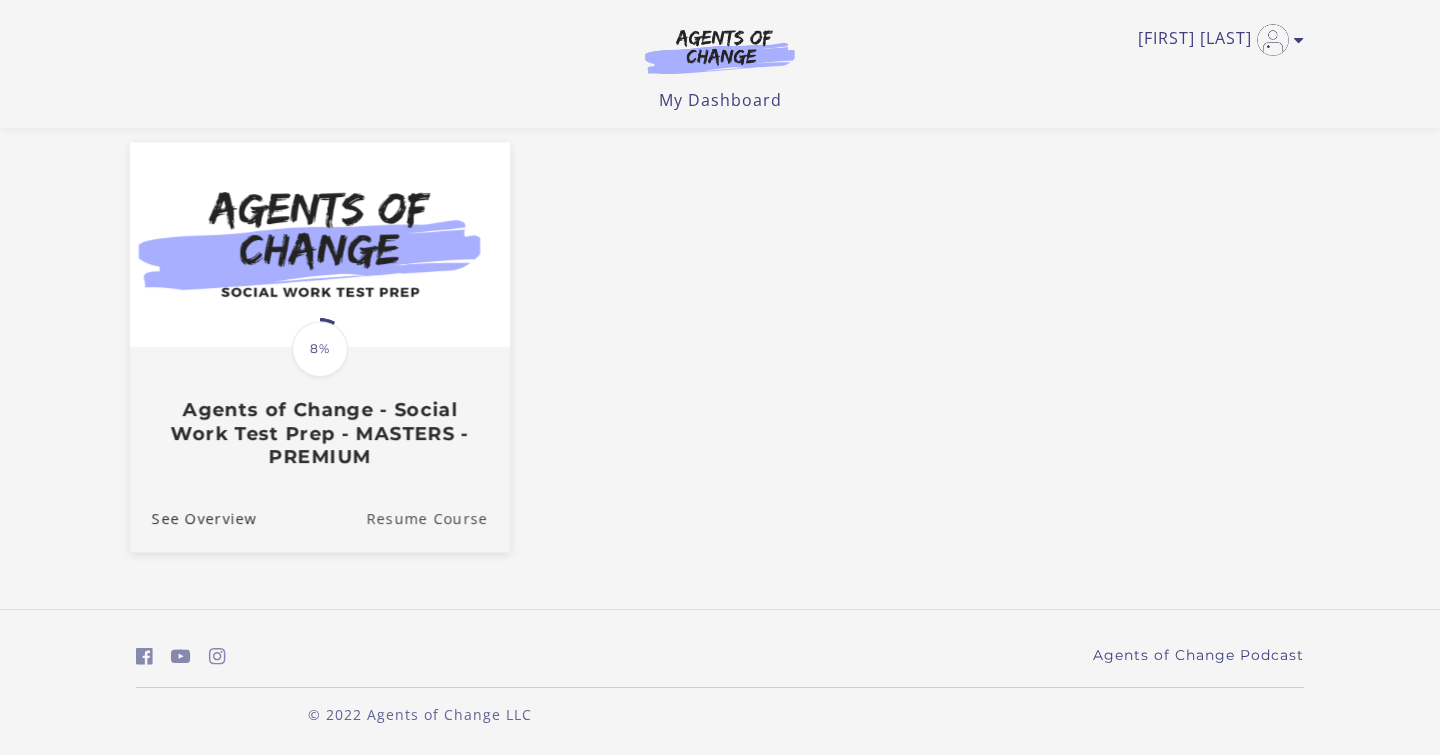 click on "Resume Course" at bounding box center [438, 517] 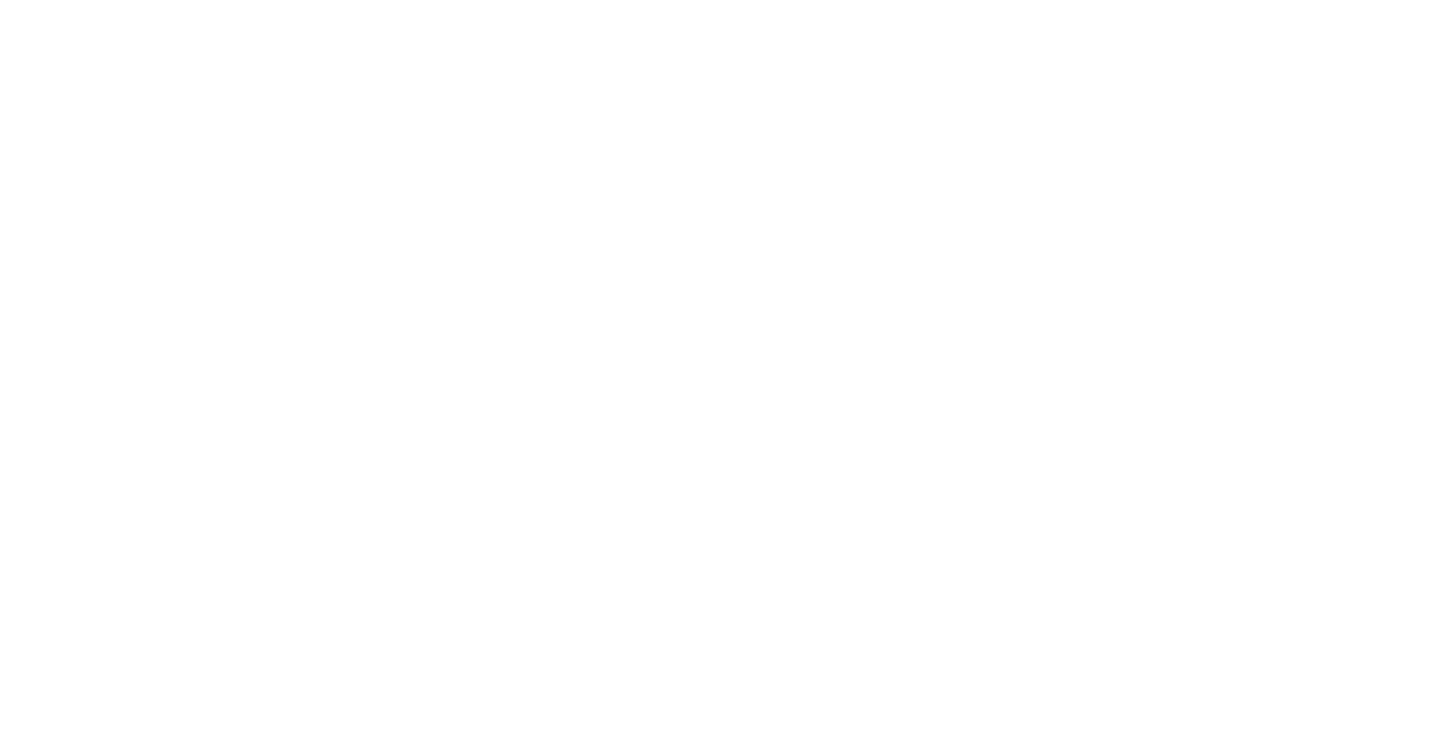 scroll, scrollTop: 0, scrollLeft: 0, axis: both 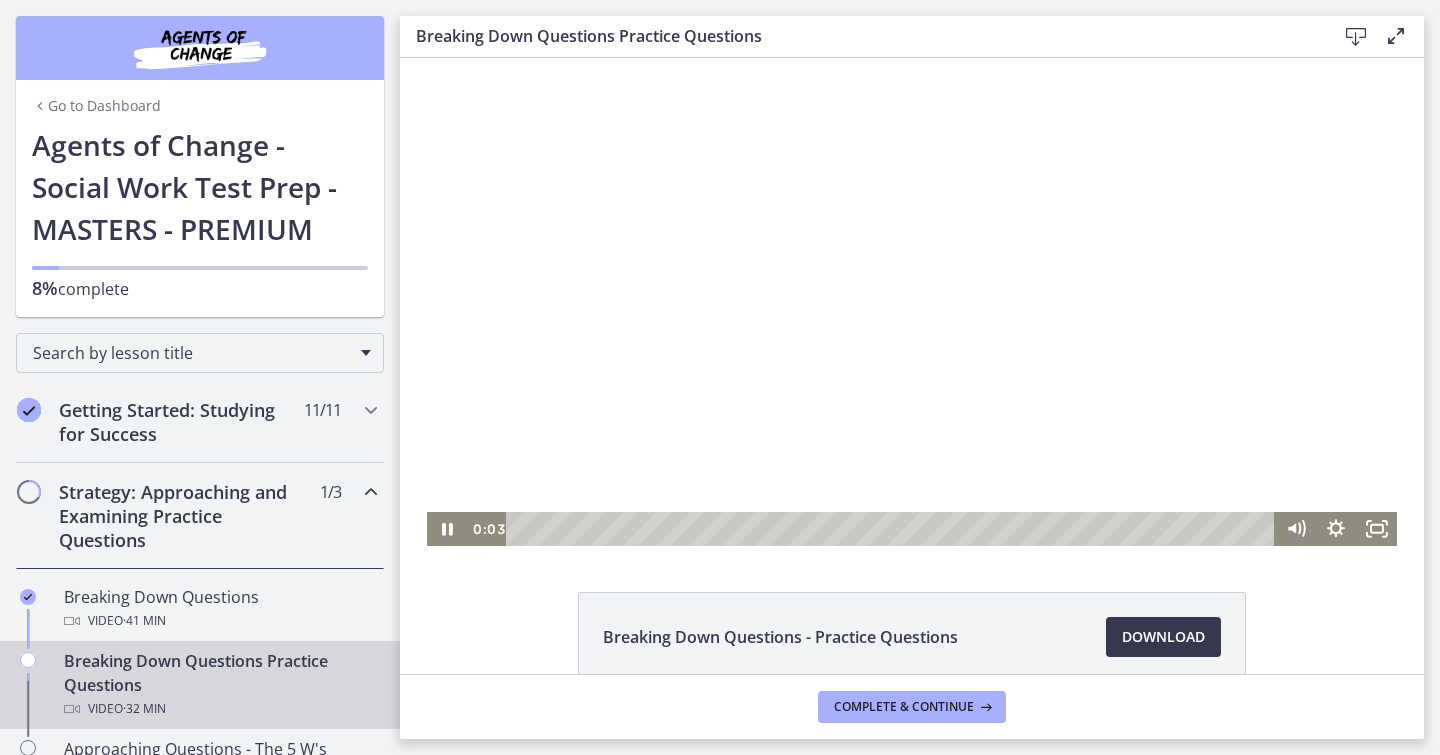 click at bounding box center [912, 302] 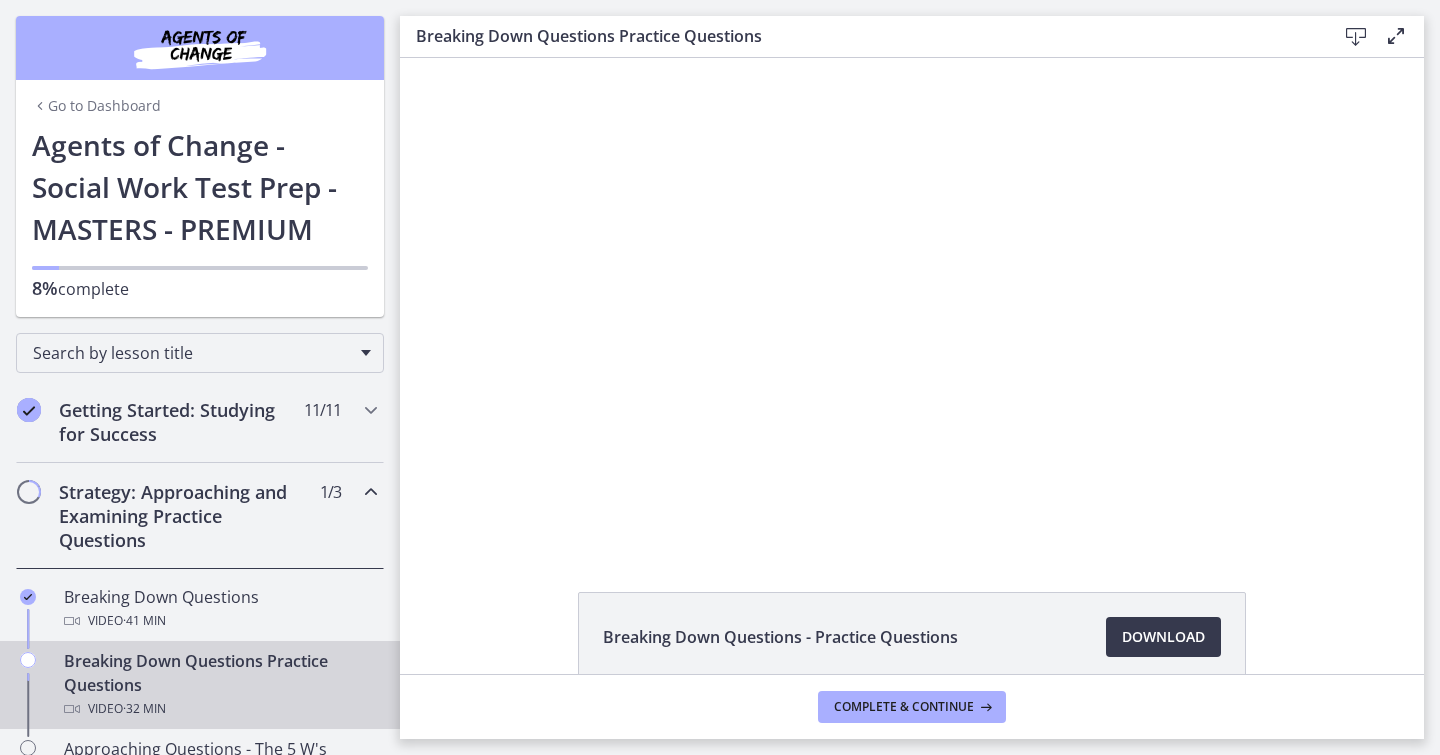 type 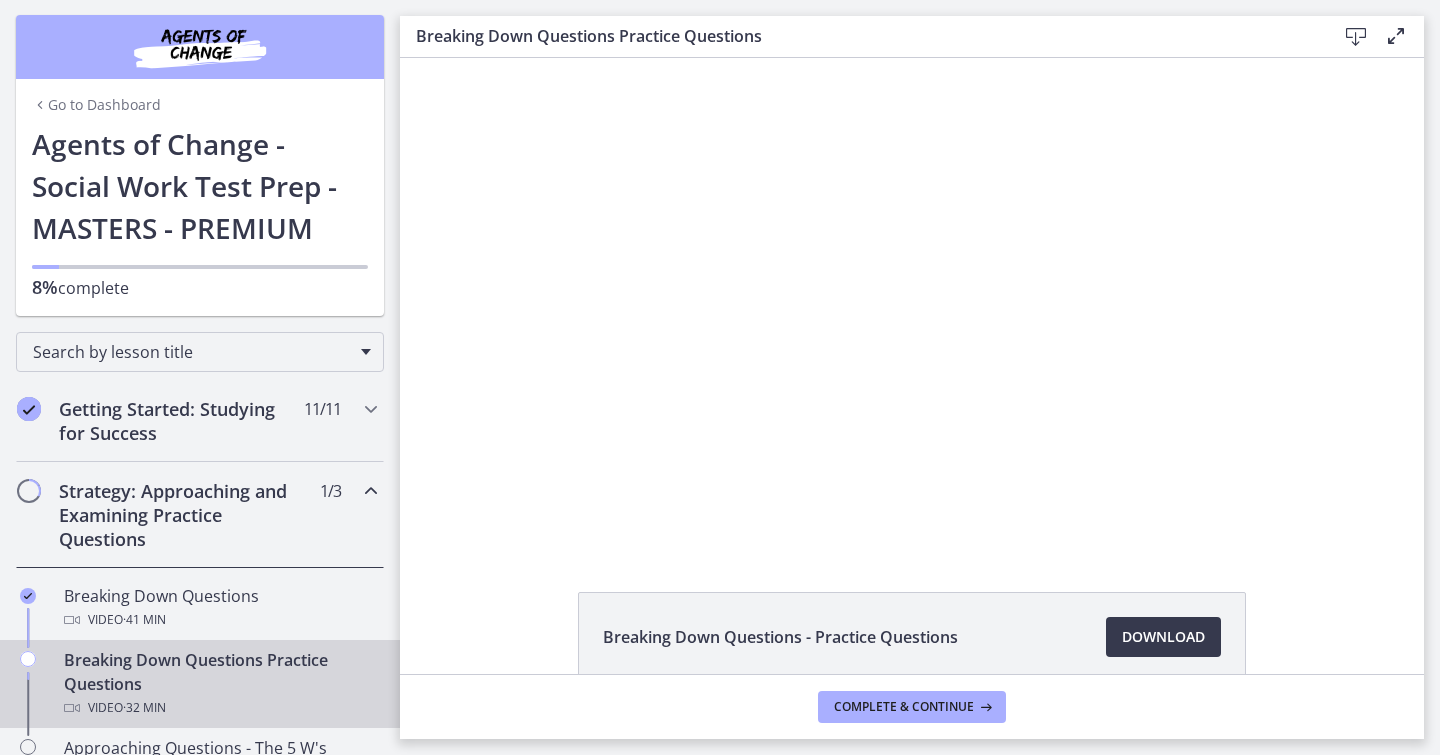 scroll, scrollTop: 0, scrollLeft: 0, axis: both 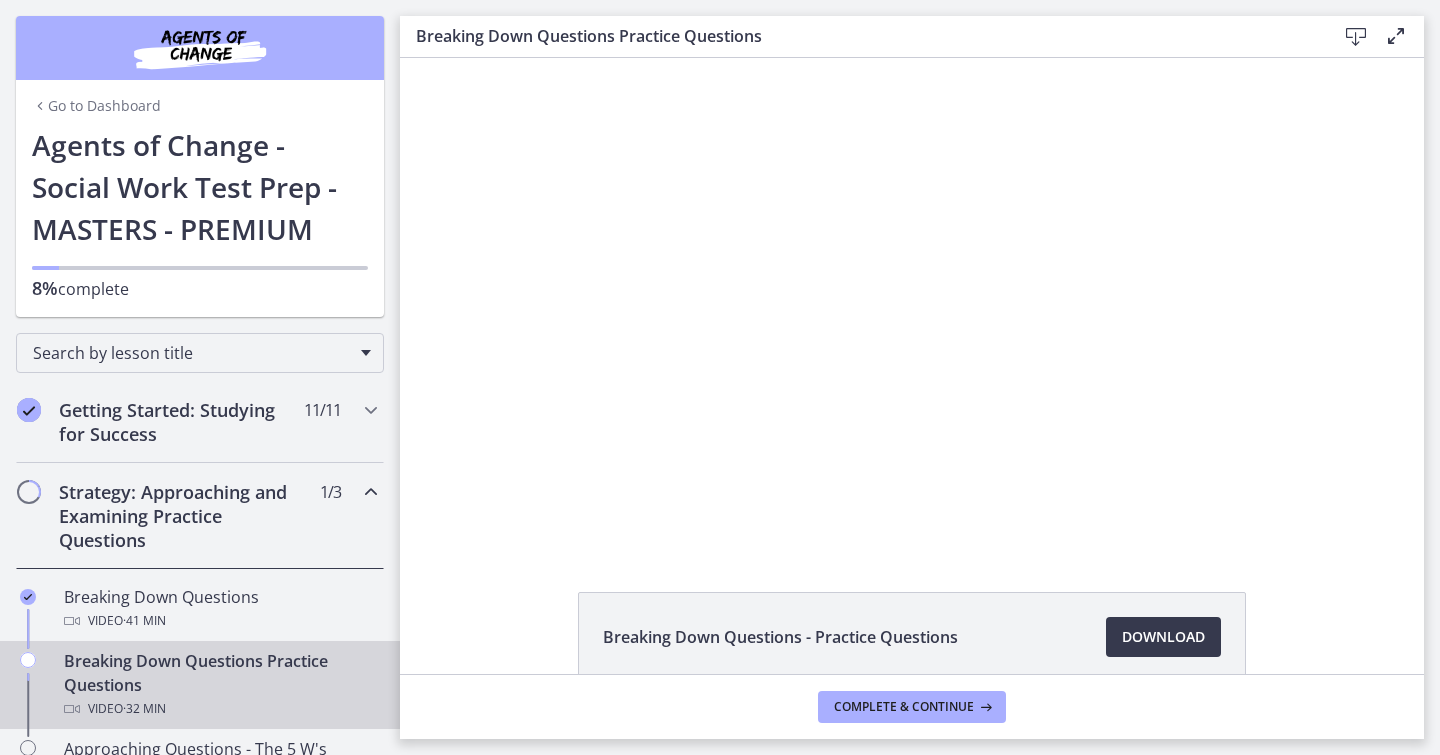 click on "Go to Dashboard" at bounding box center [96, 106] 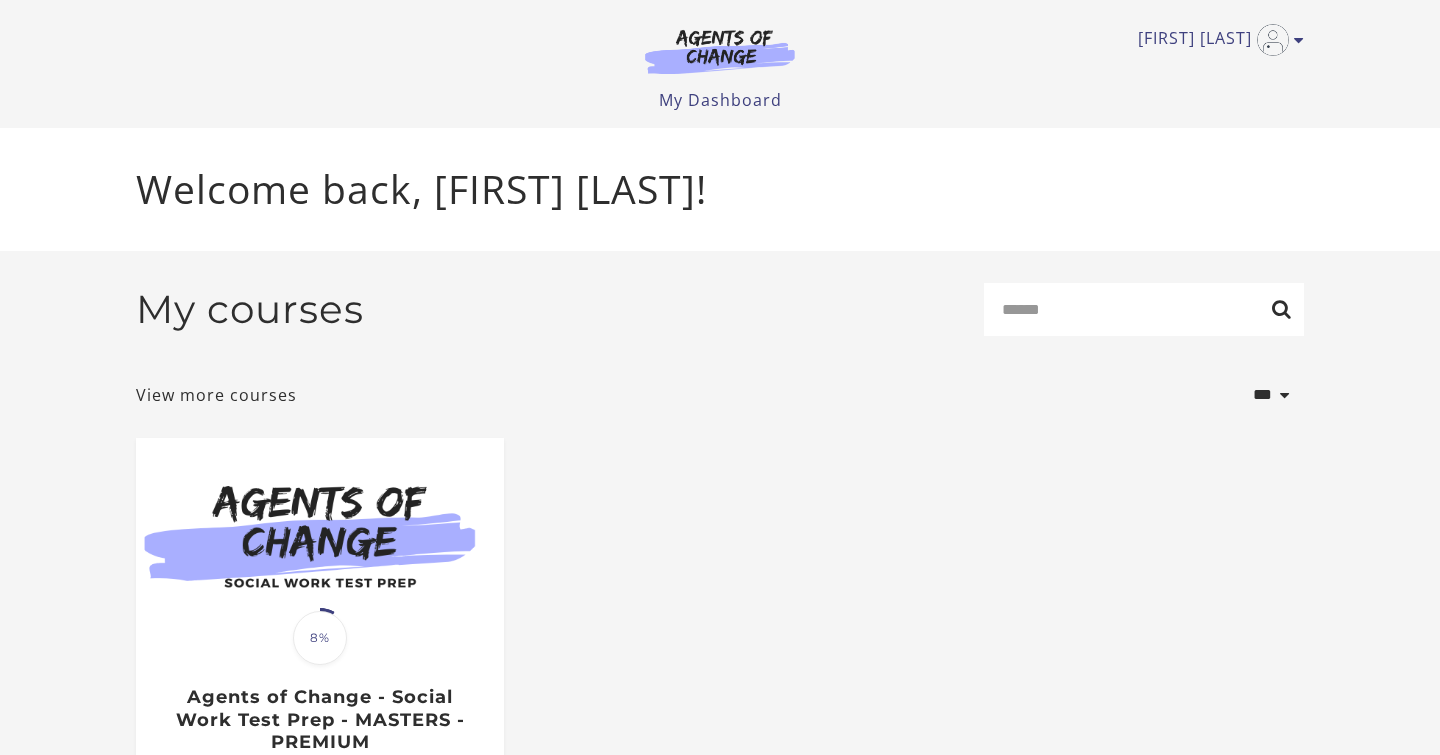 scroll, scrollTop: 0, scrollLeft: 0, axis: both 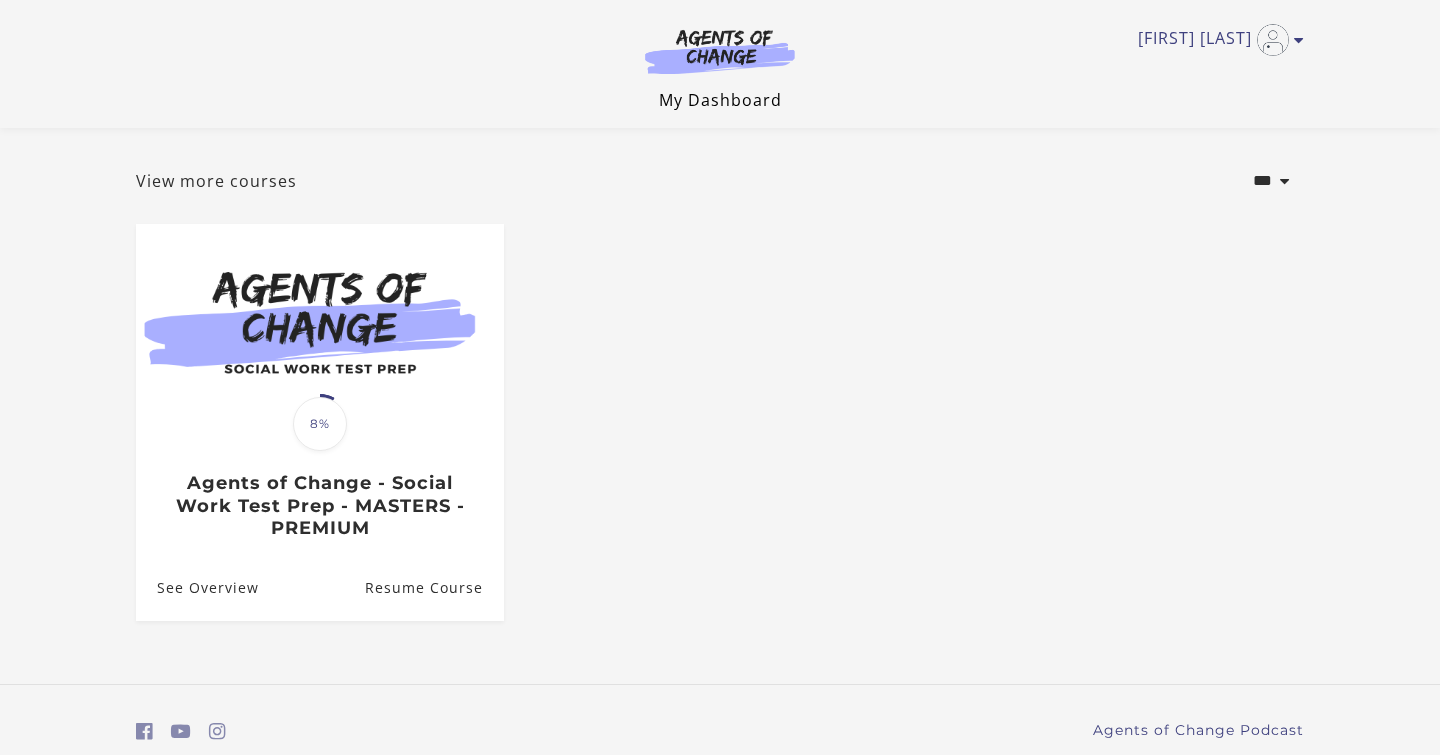 click on "My Dashboard" at bounding box center (720, 100) 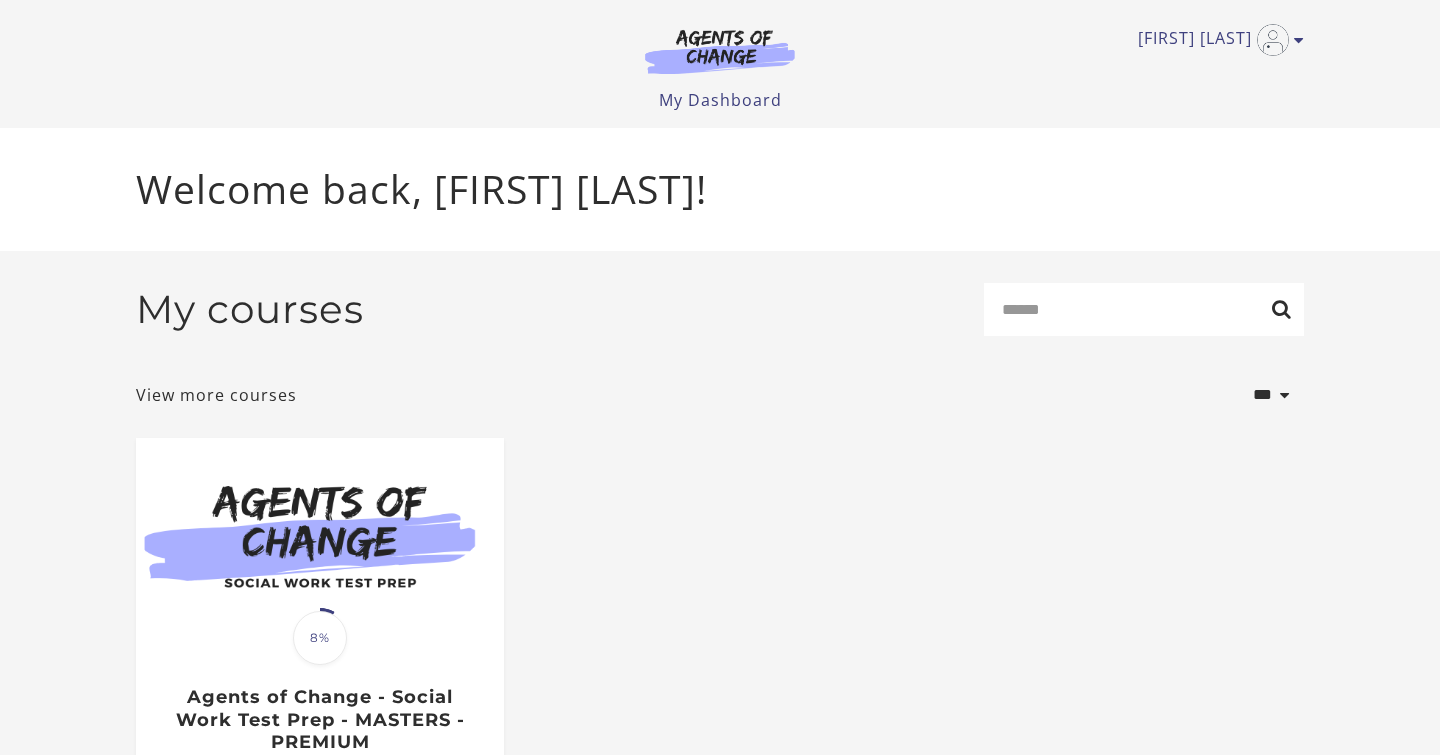 scroll, scrollTop: 0, scrollLeft: 0, axis: both 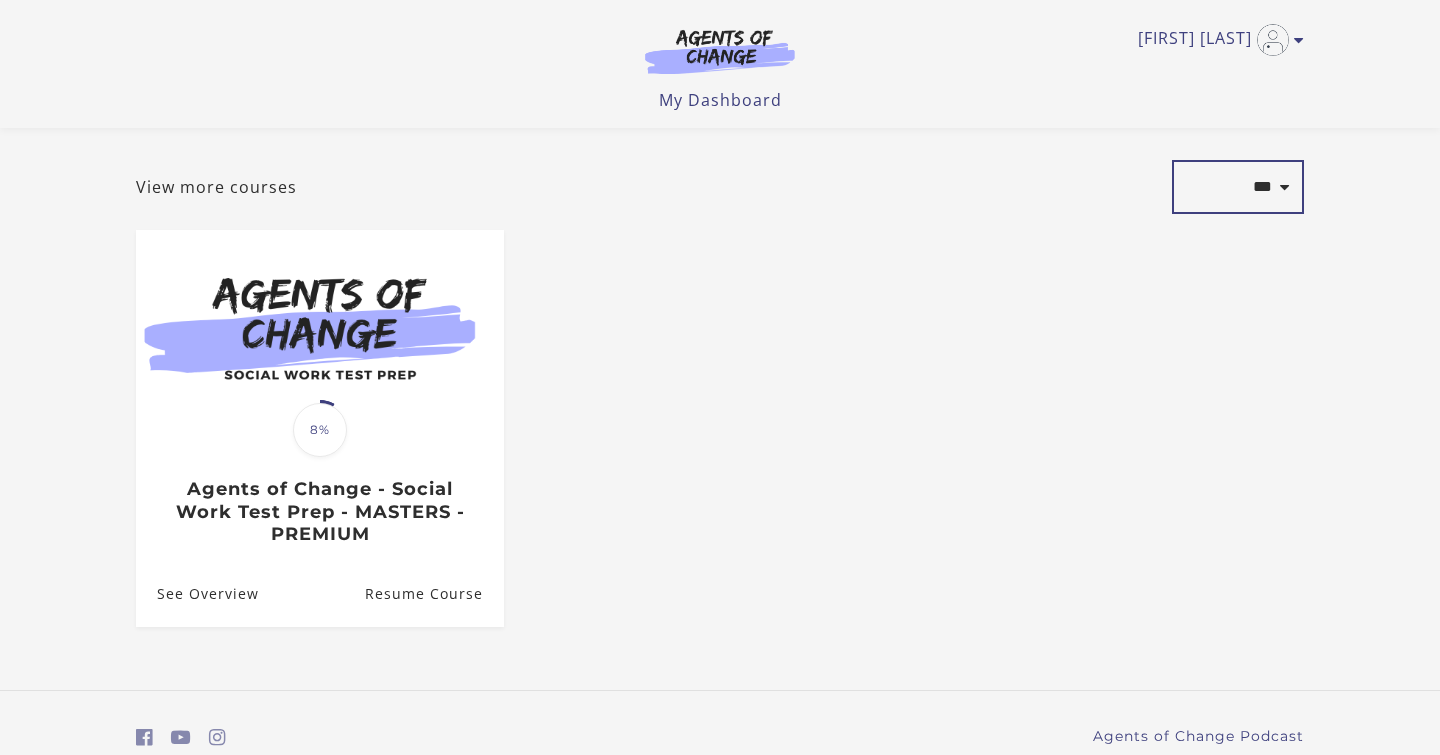 click on "**********" at bounding box center (1238, 187) 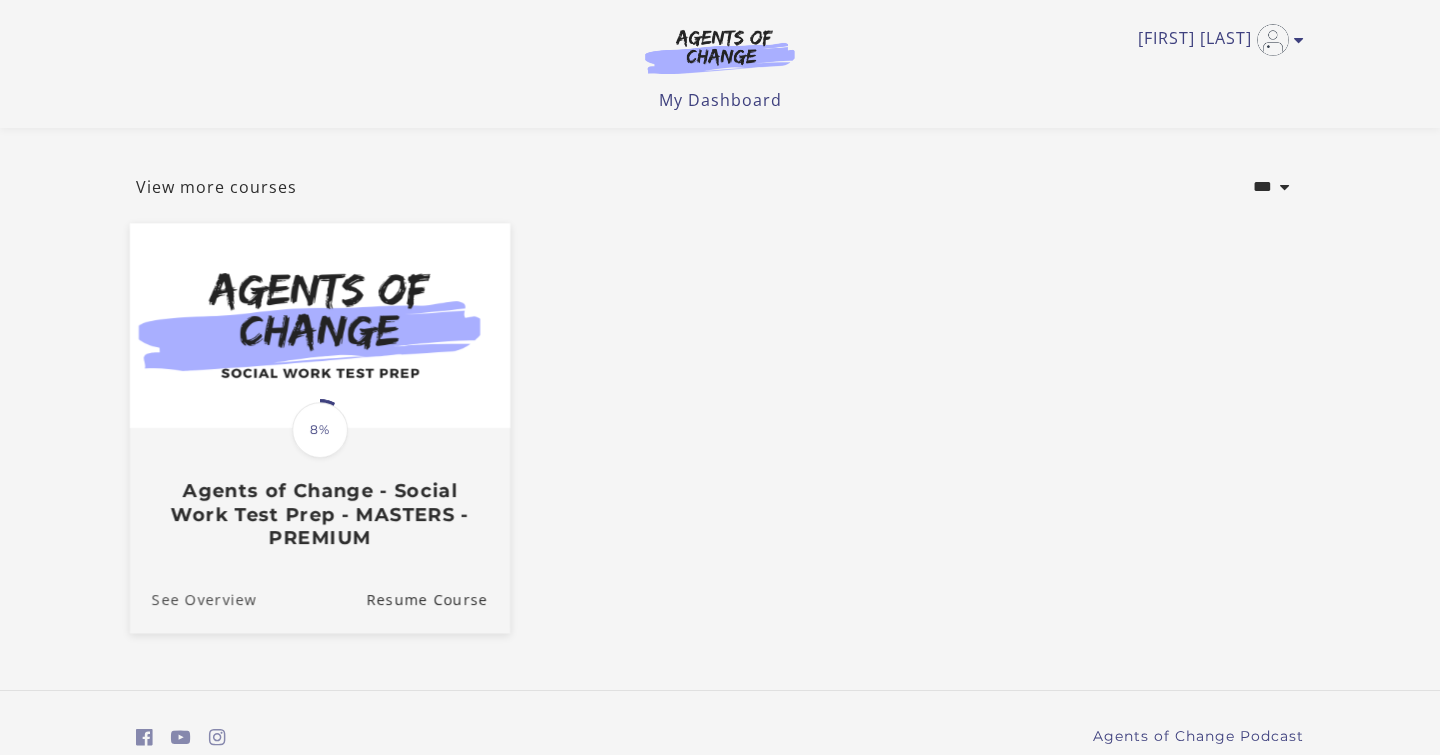 click on "See Overview" at bounding box center (193, 598) 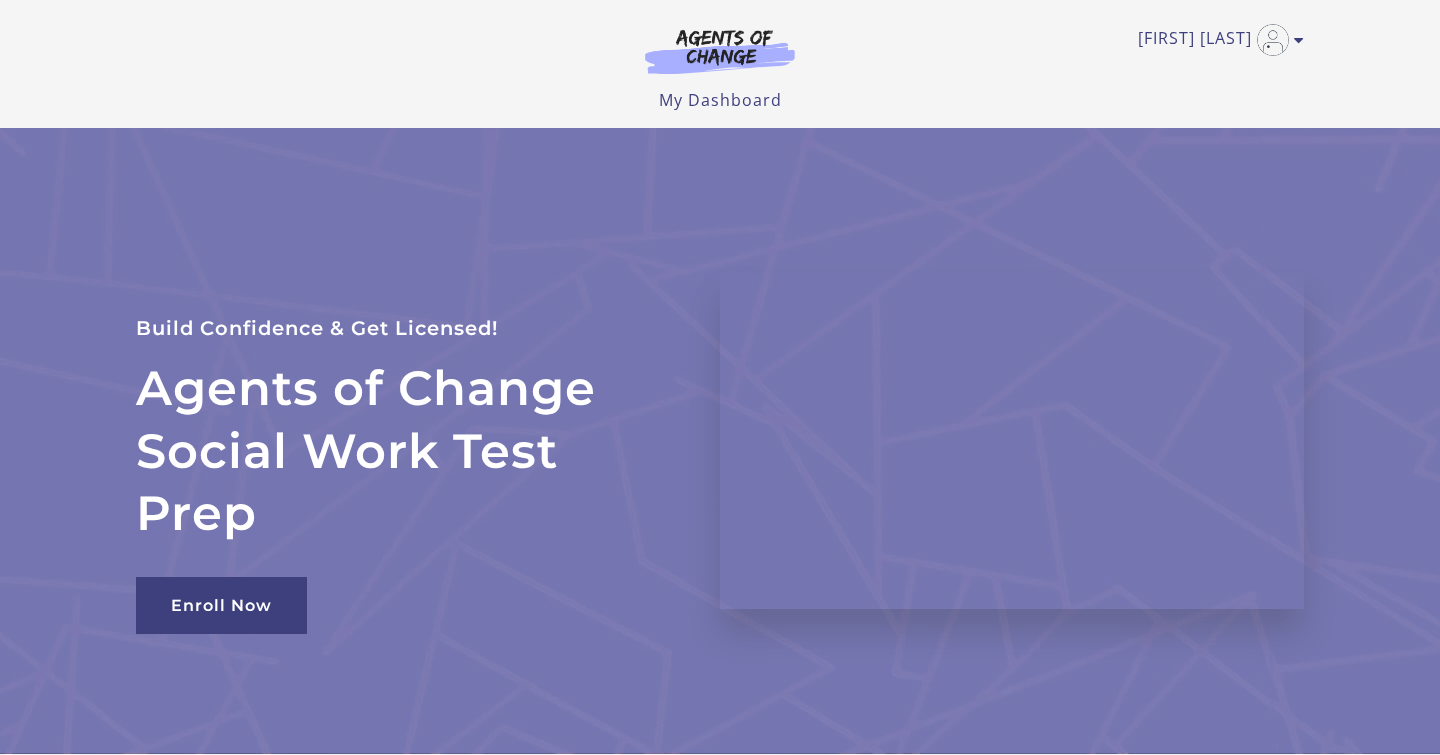scroll, scrollTop: 0, scrollLeft: 0, axis: both 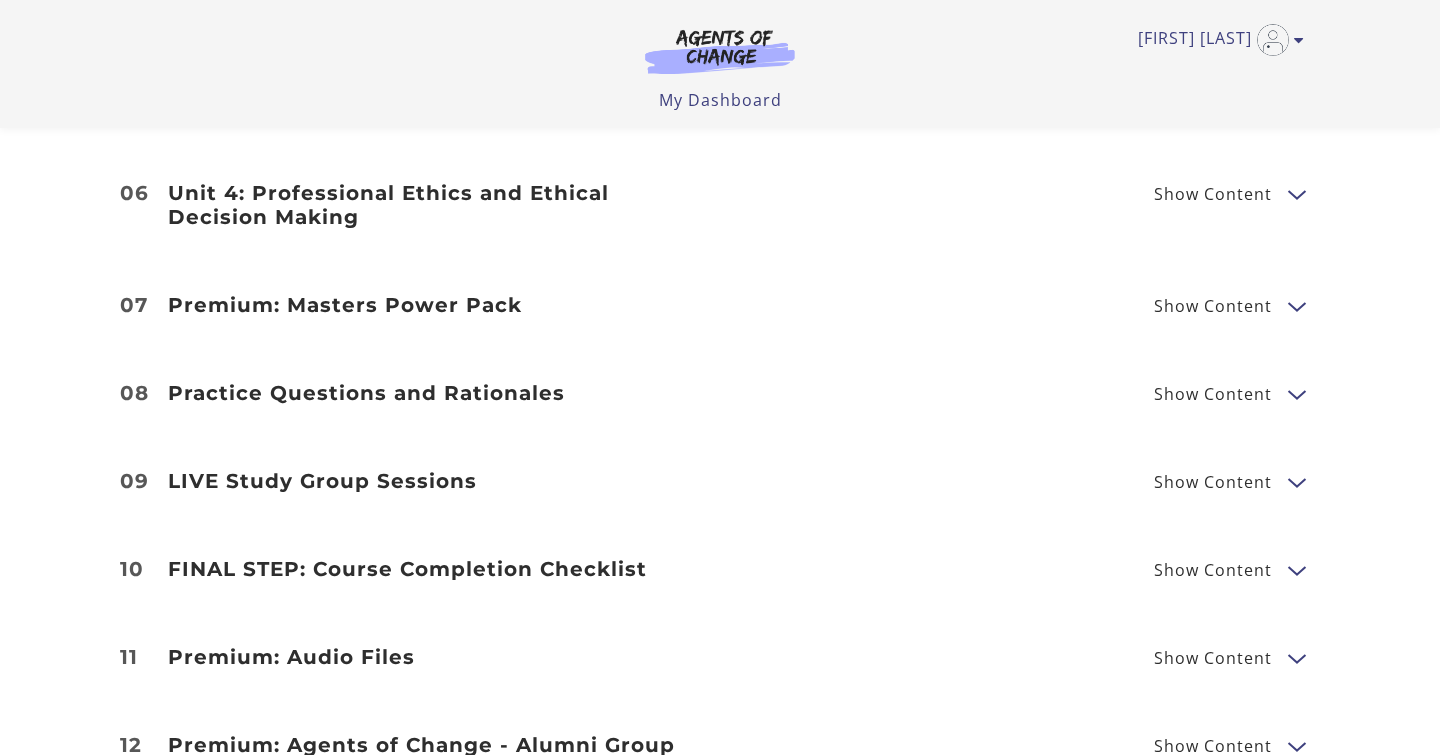 click on "Practice Questions and Rationales" at bounding box center (432, 393) 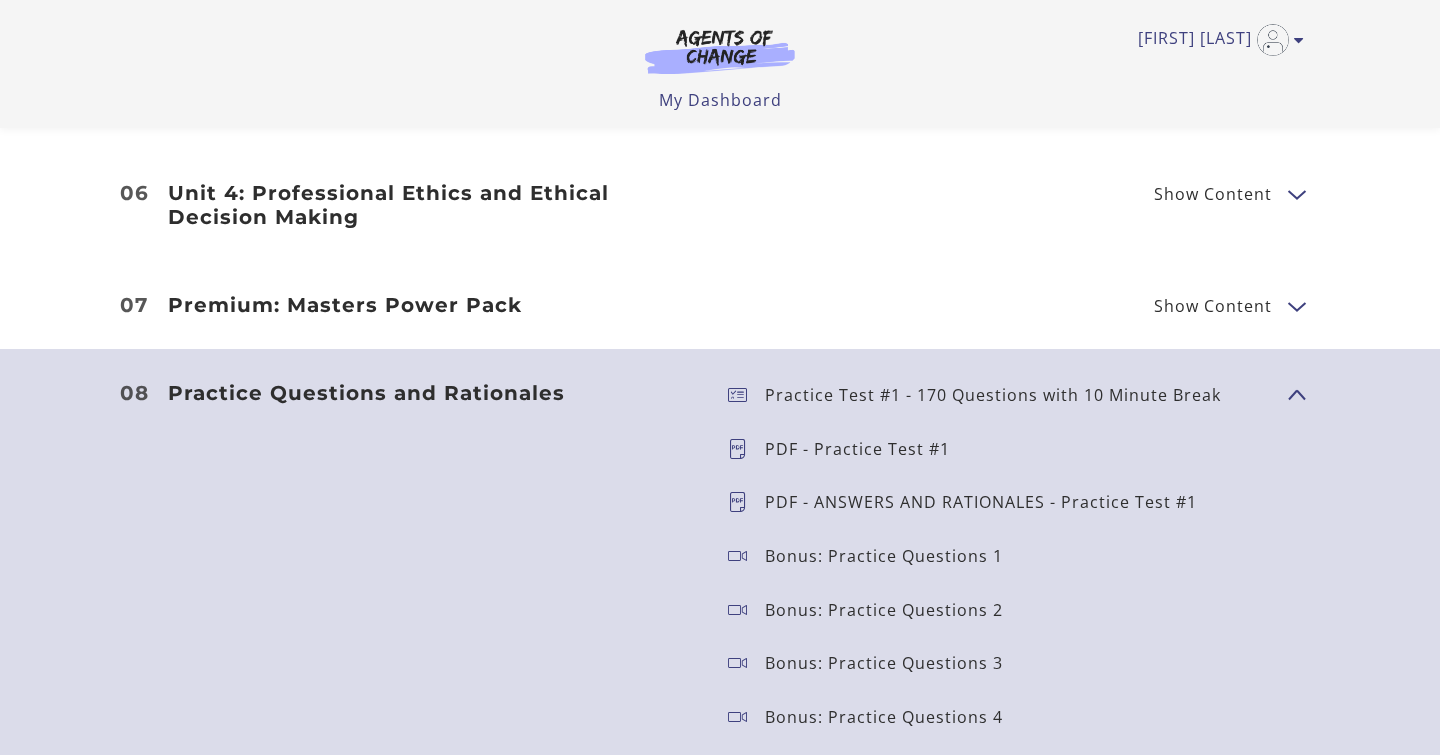 click on "Practice Test #1 - 170 Questions with 10 Minute Break" at bounding box center [1001, 395] 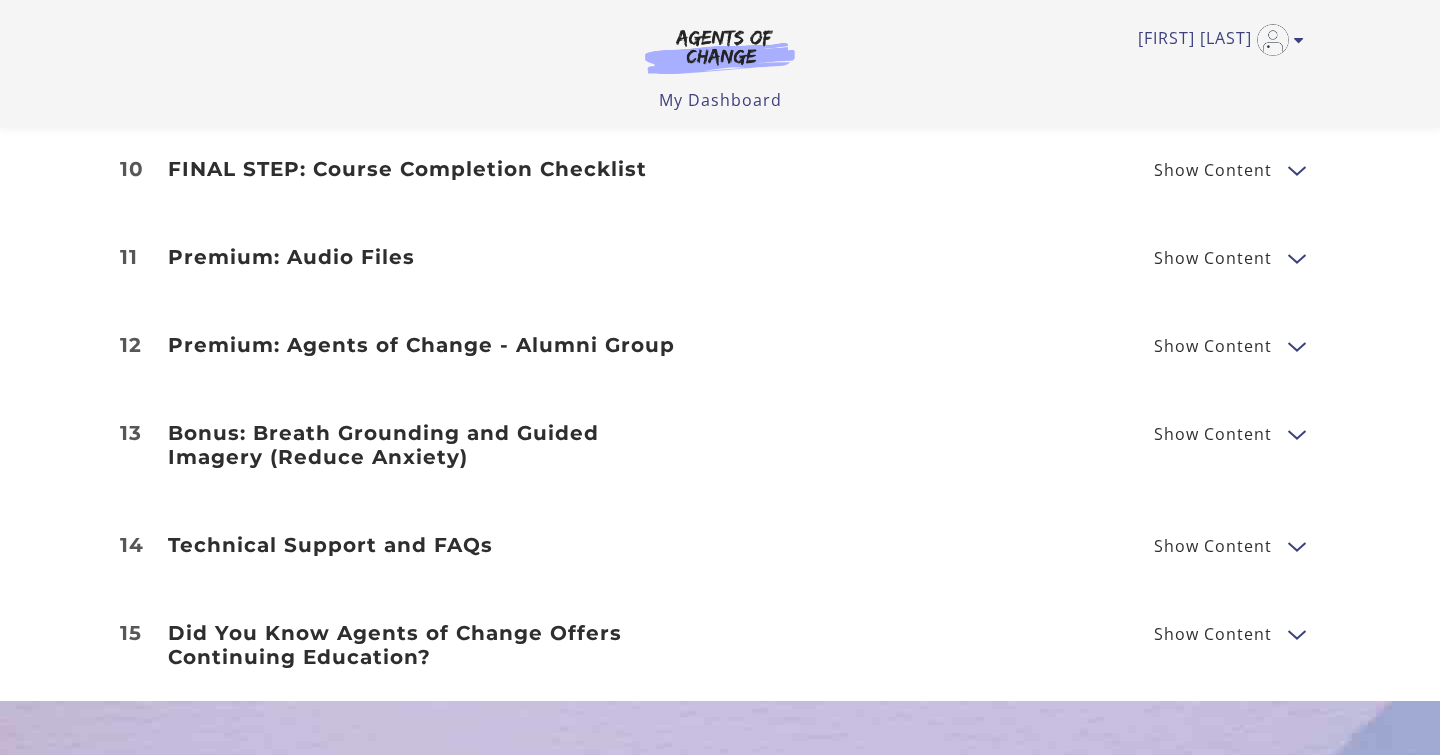 scroll, scrollTop: 3280, scrollLeft: 0, axis: vertical 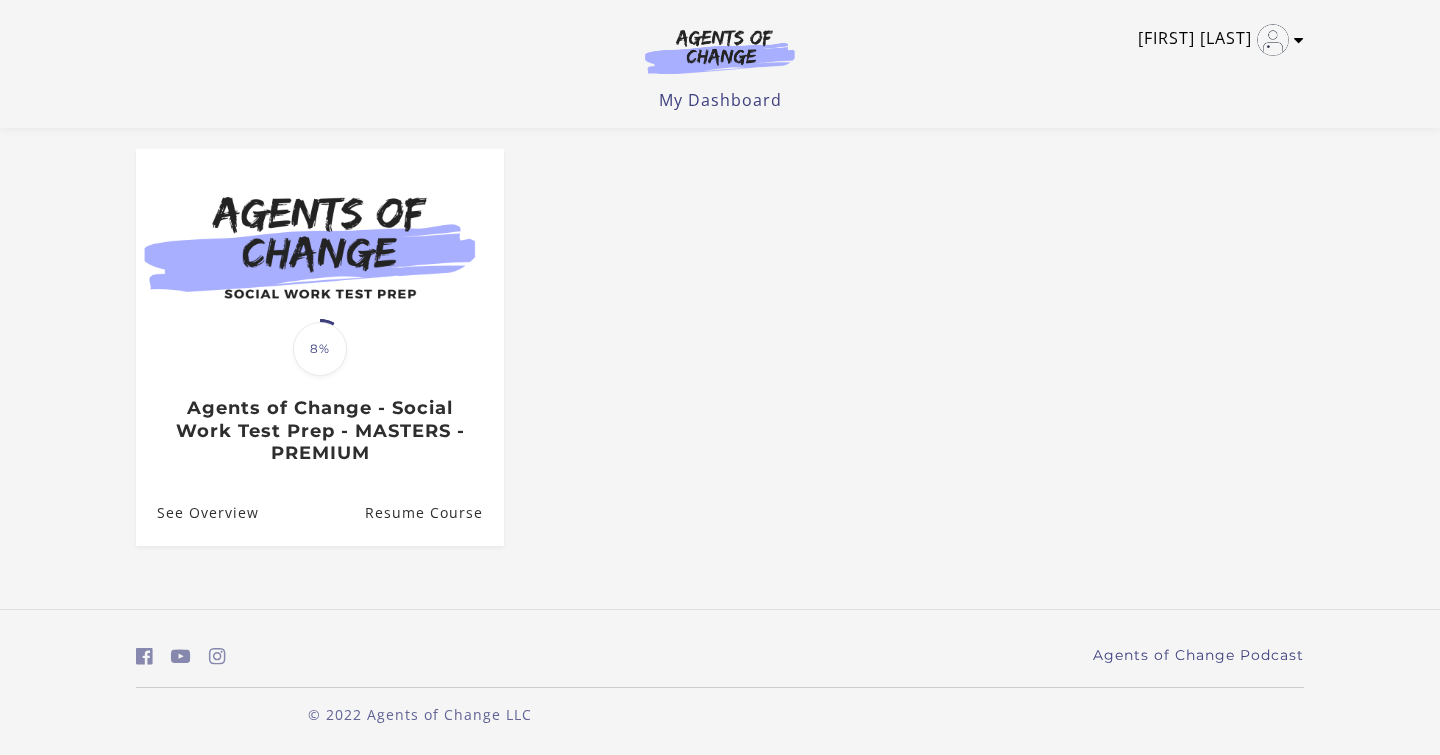 click on "[FIRST] [LAST]" at bounding box center [1216, 40] 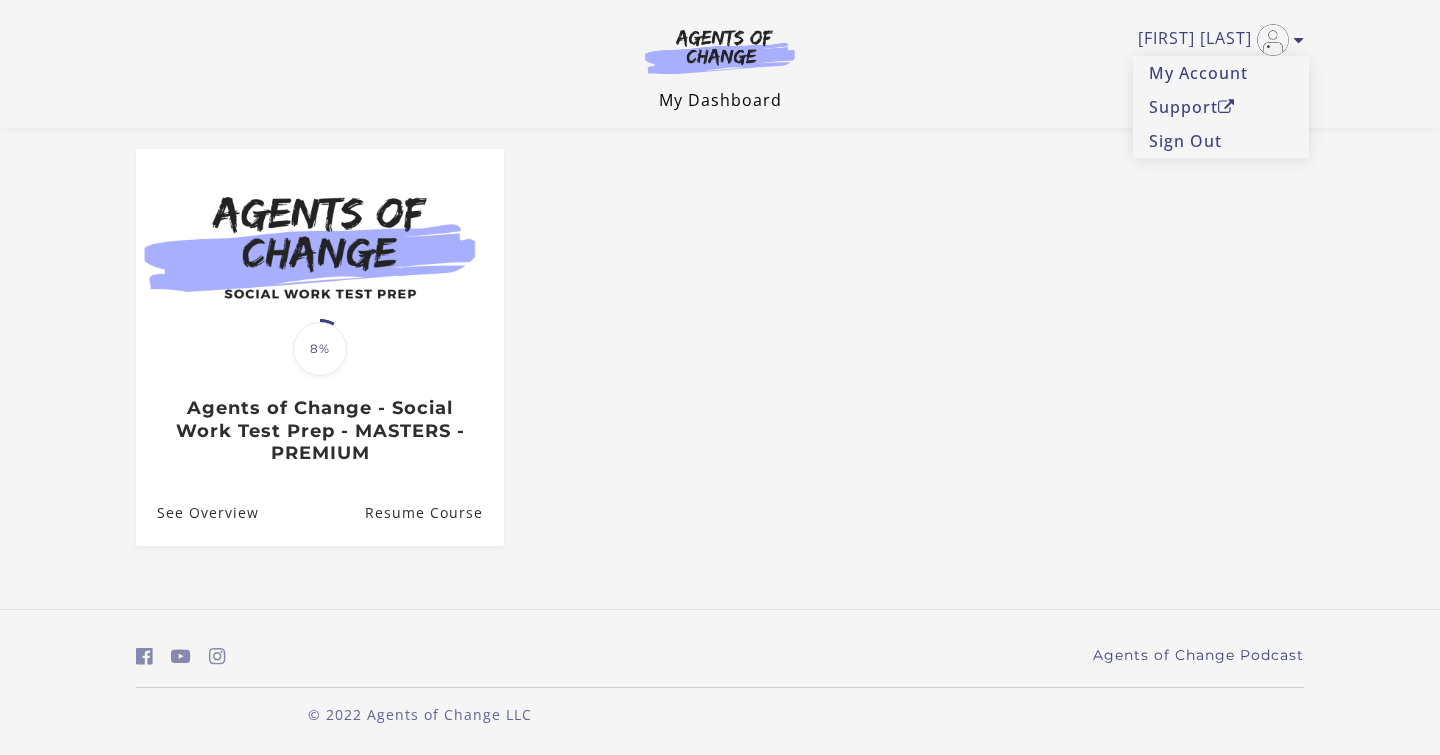 click on "My Dashboard" at bounding box center (720, 100) 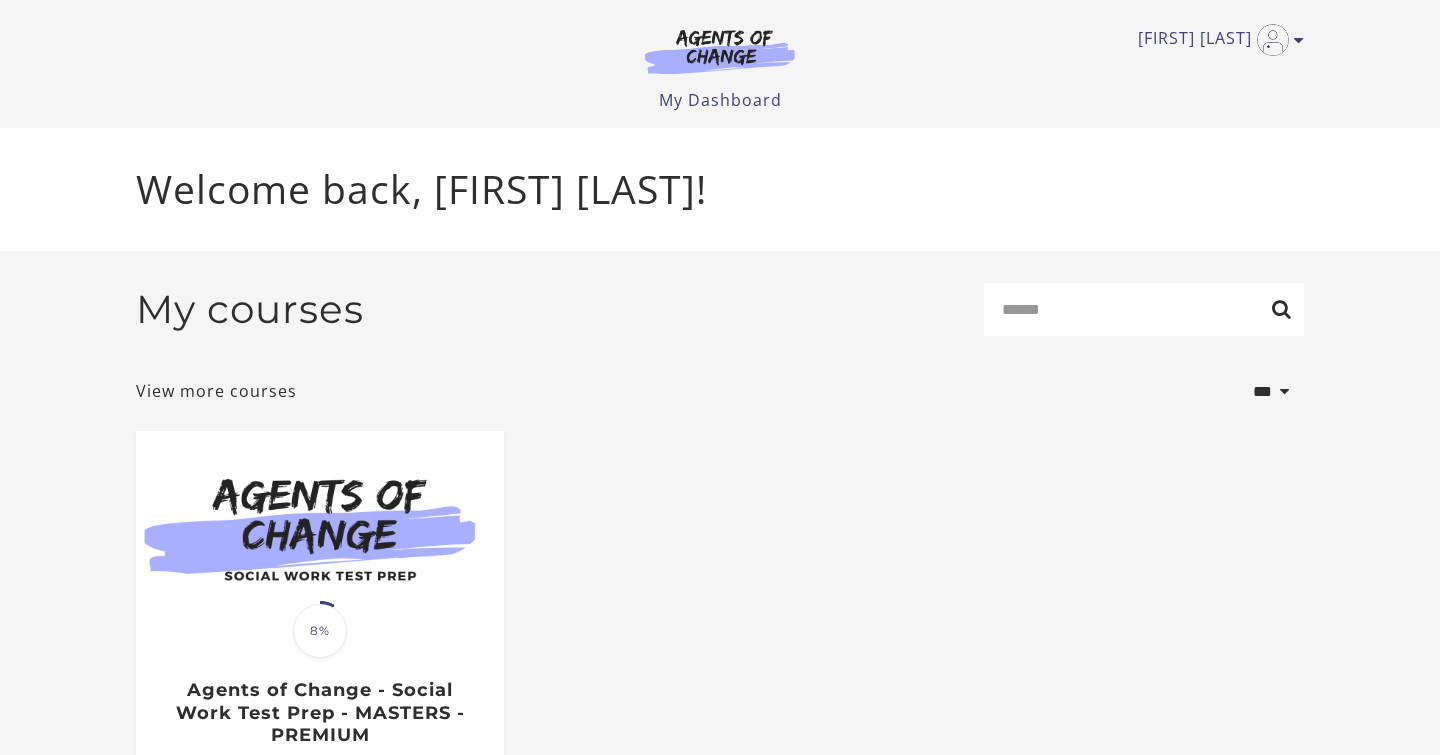 scroll, scrollTop: 0, scrollLeft: 0, axis: both 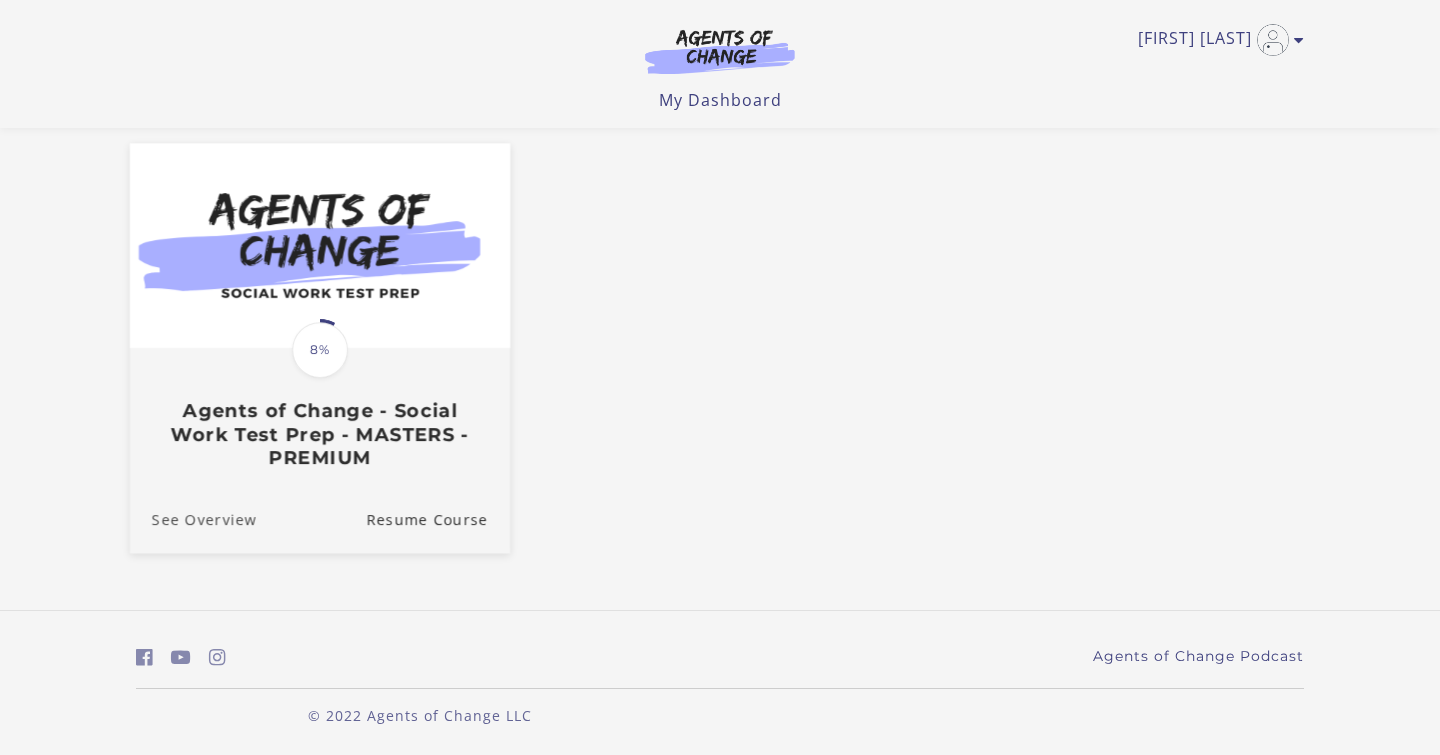 click on "See Overview" at bounding box center [193, 518] 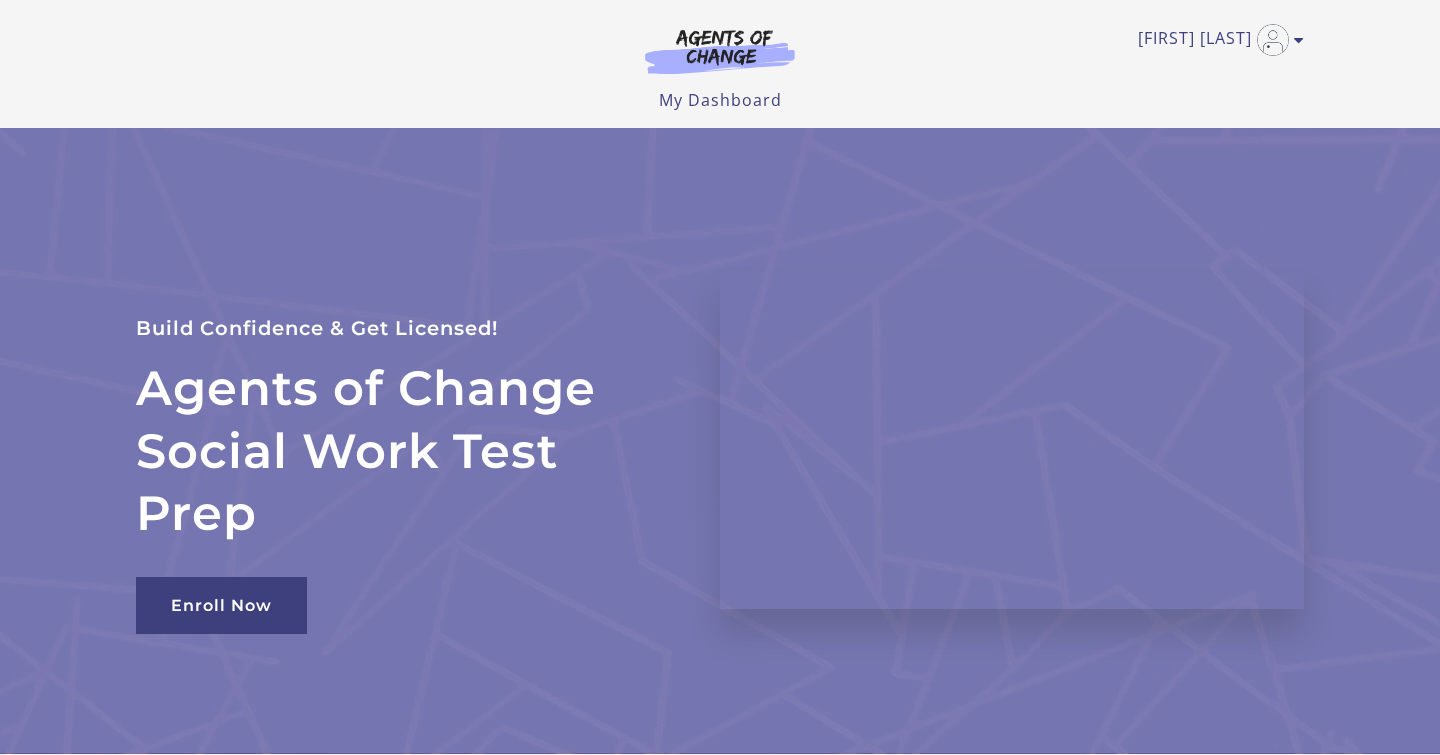 scroll, scrollTop: 0, scrollLeft: 0, axis: both 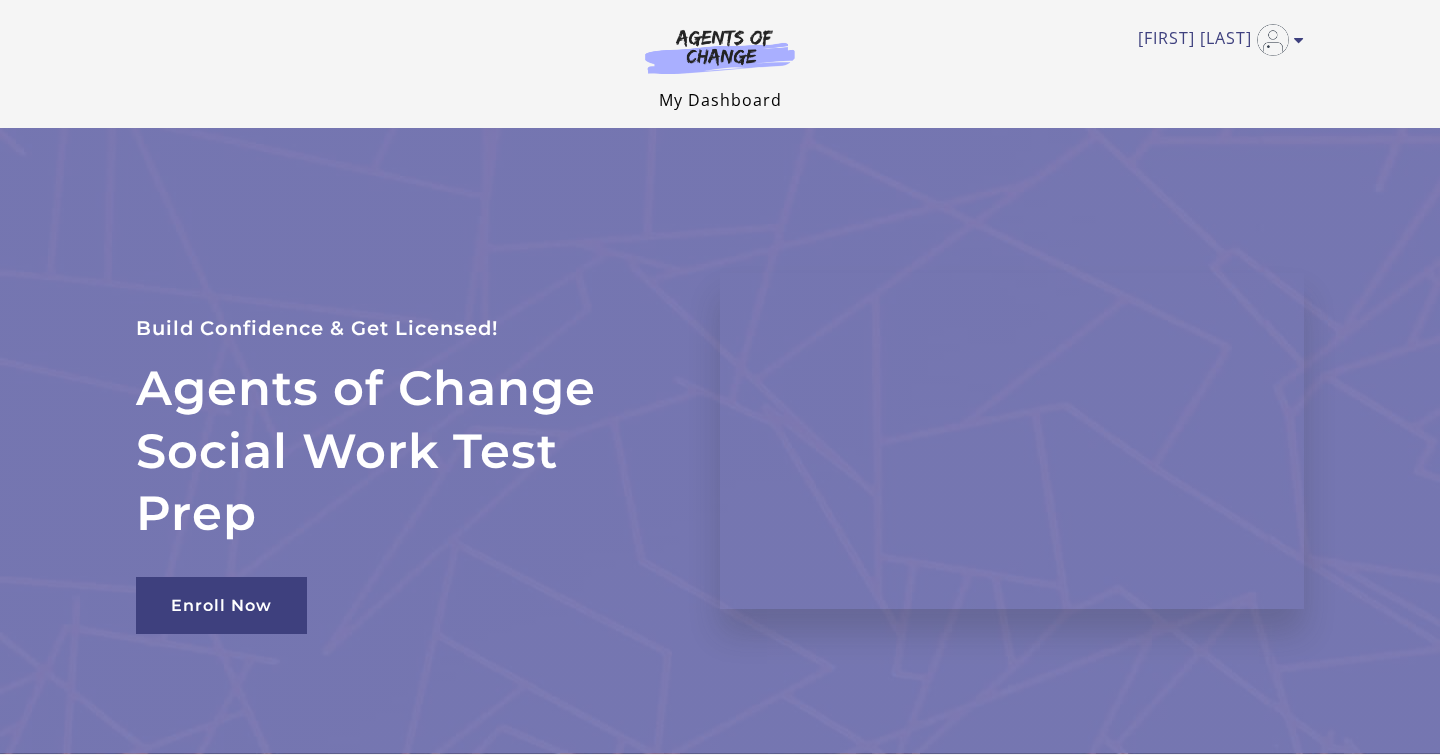 click on "My Dashboard" at bounding box center (720, 100) 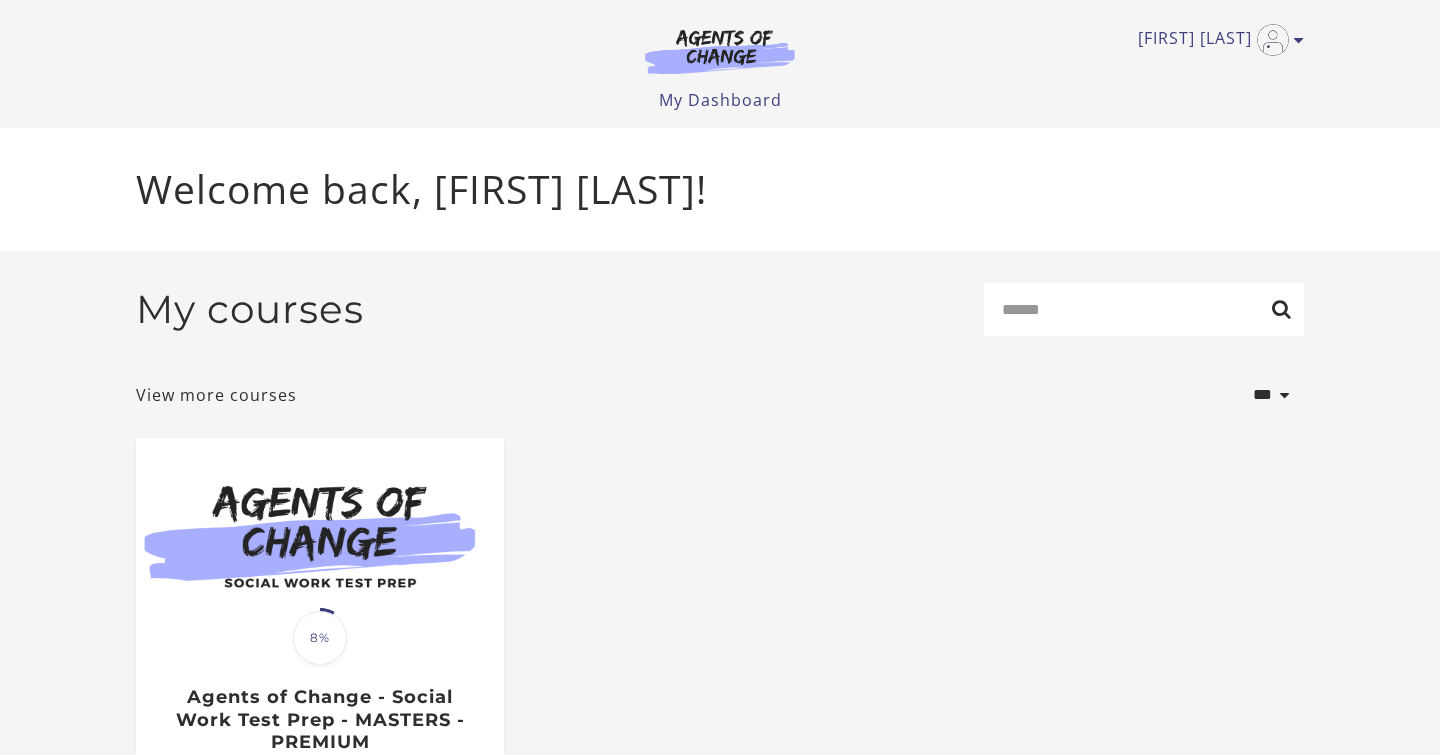 scroll, scrollTop: 0, scrollLeft: 0, axis: both 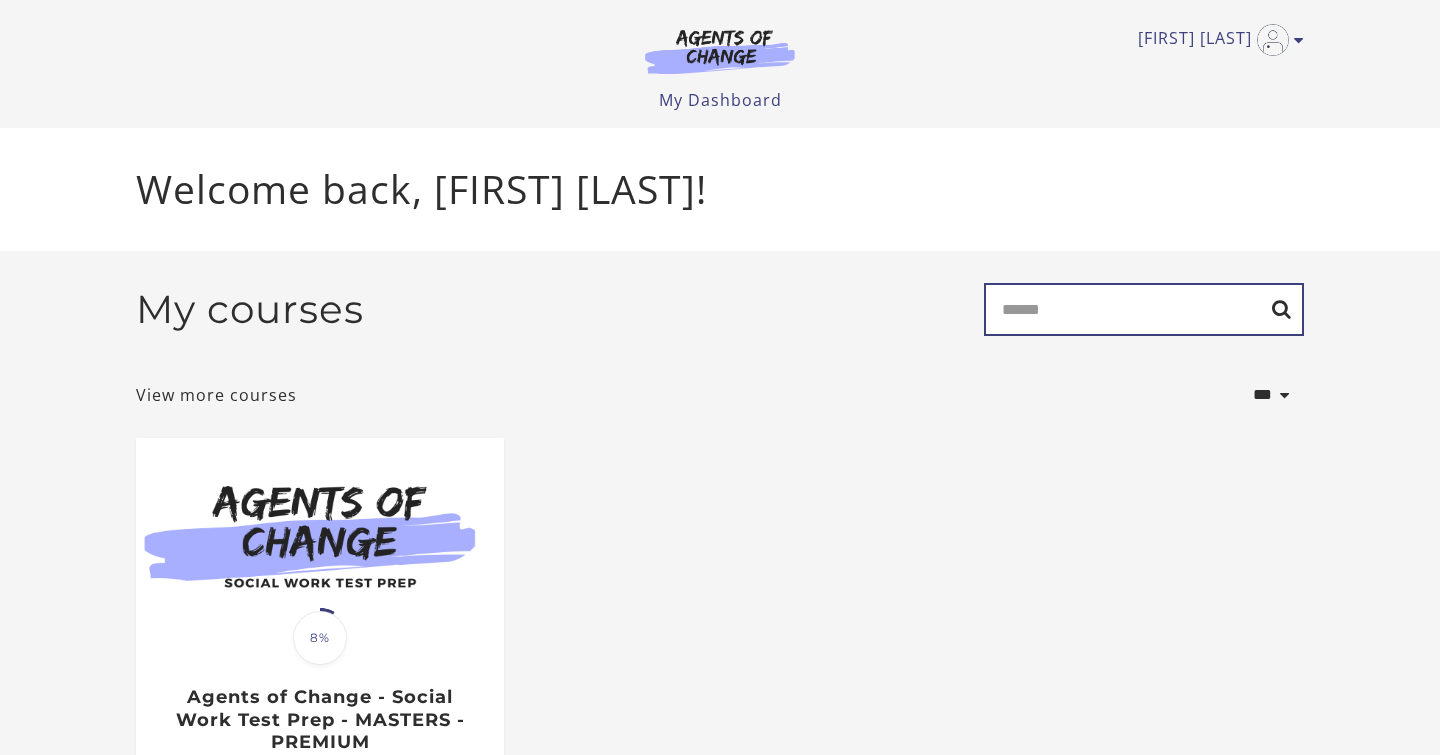 click on "Search" at bounding box center (1144, 309) 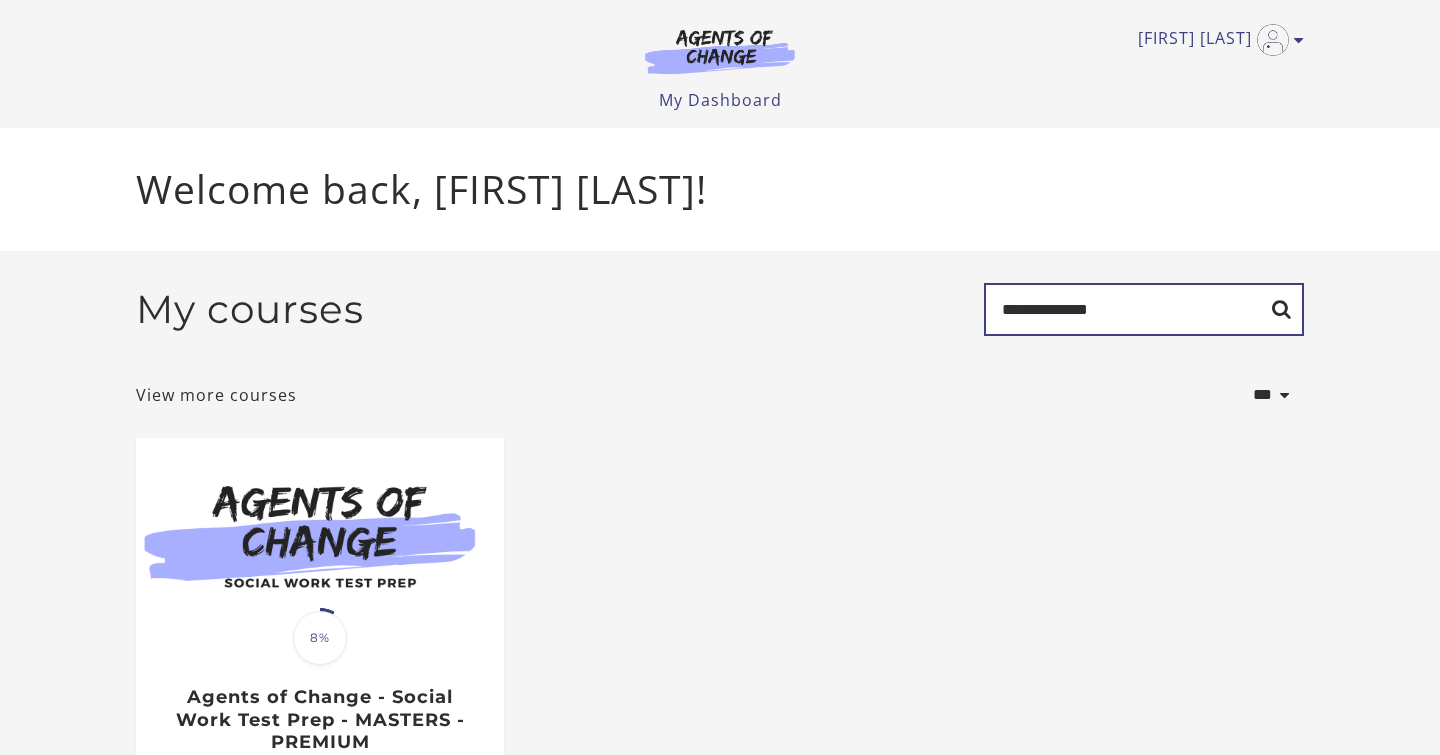 type on "**********" 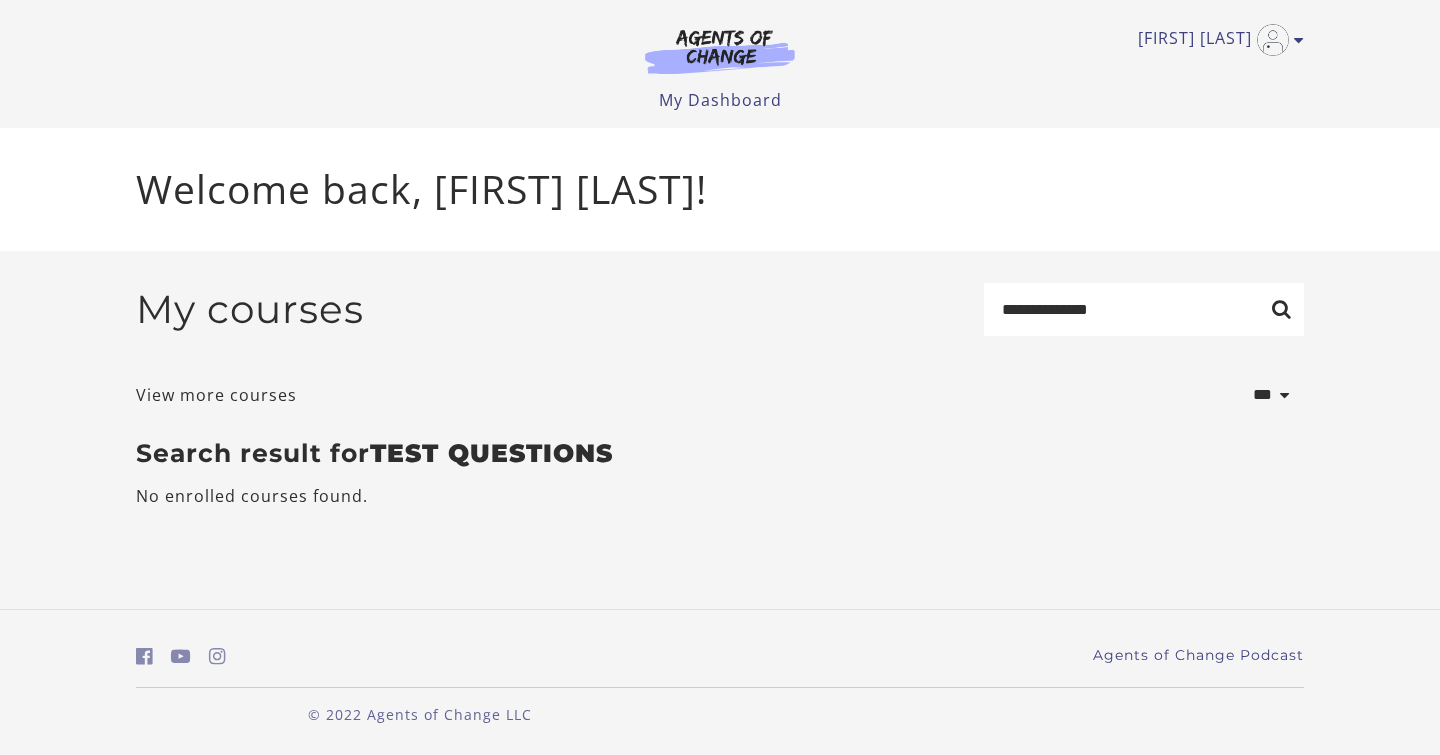 scroll, scrollTop: 0, scrollLeft: 0, axis: both 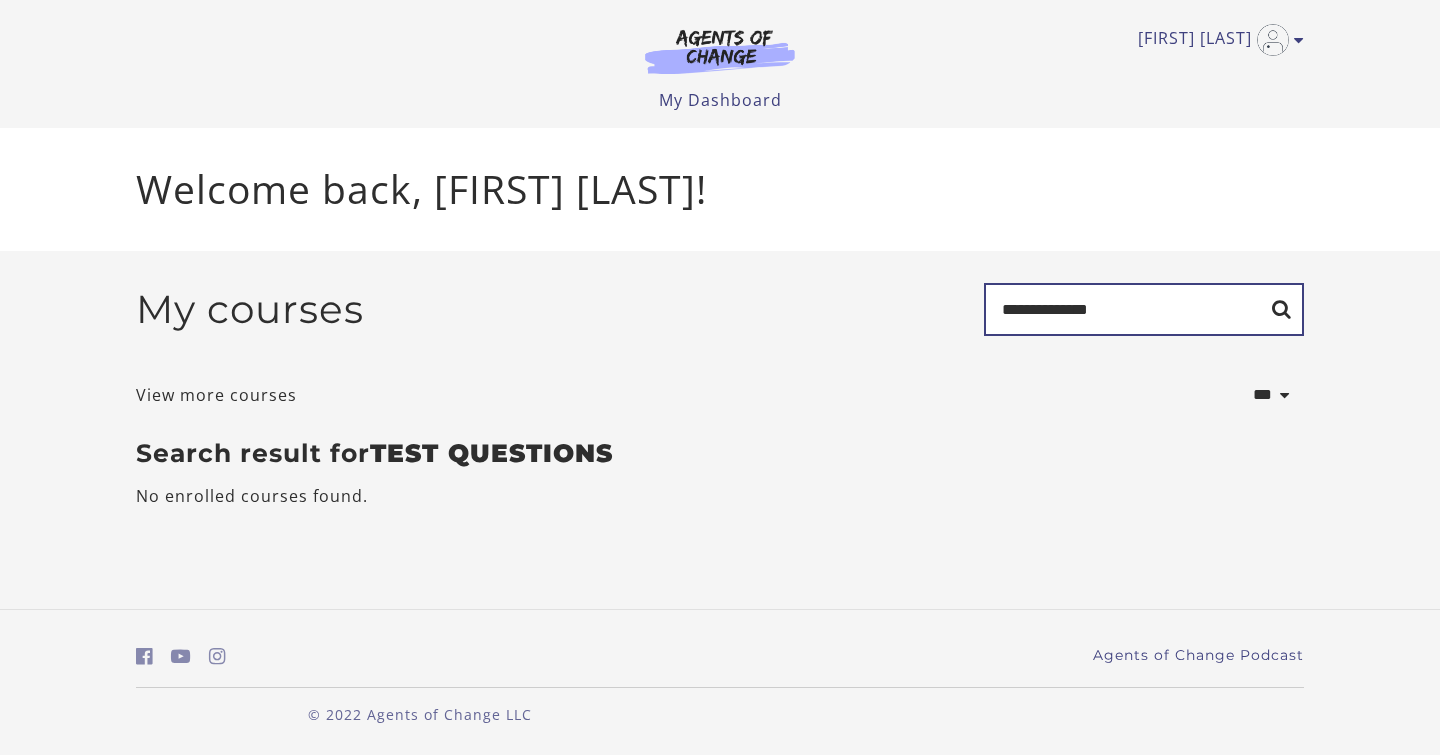 click on "**********" at bounding box center (1144, 309) 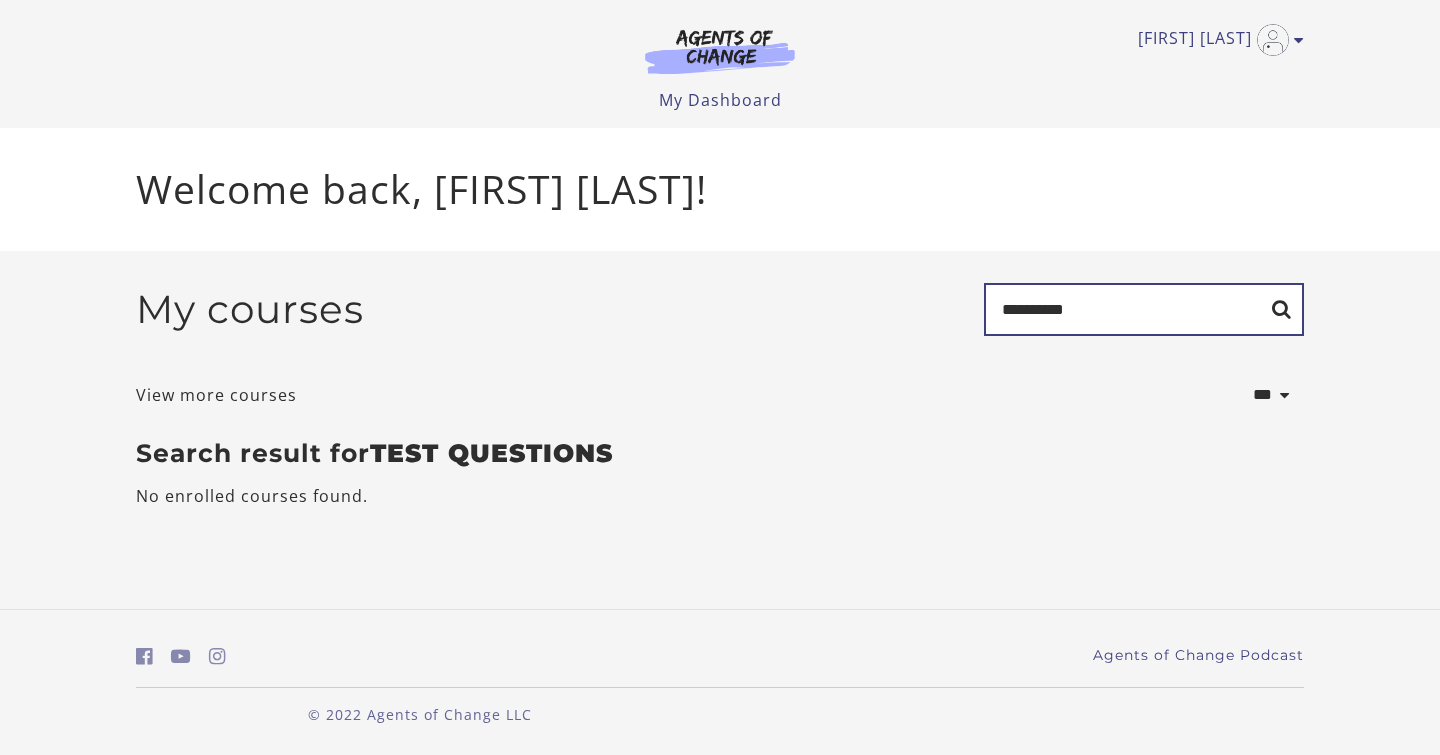 type on "*********" 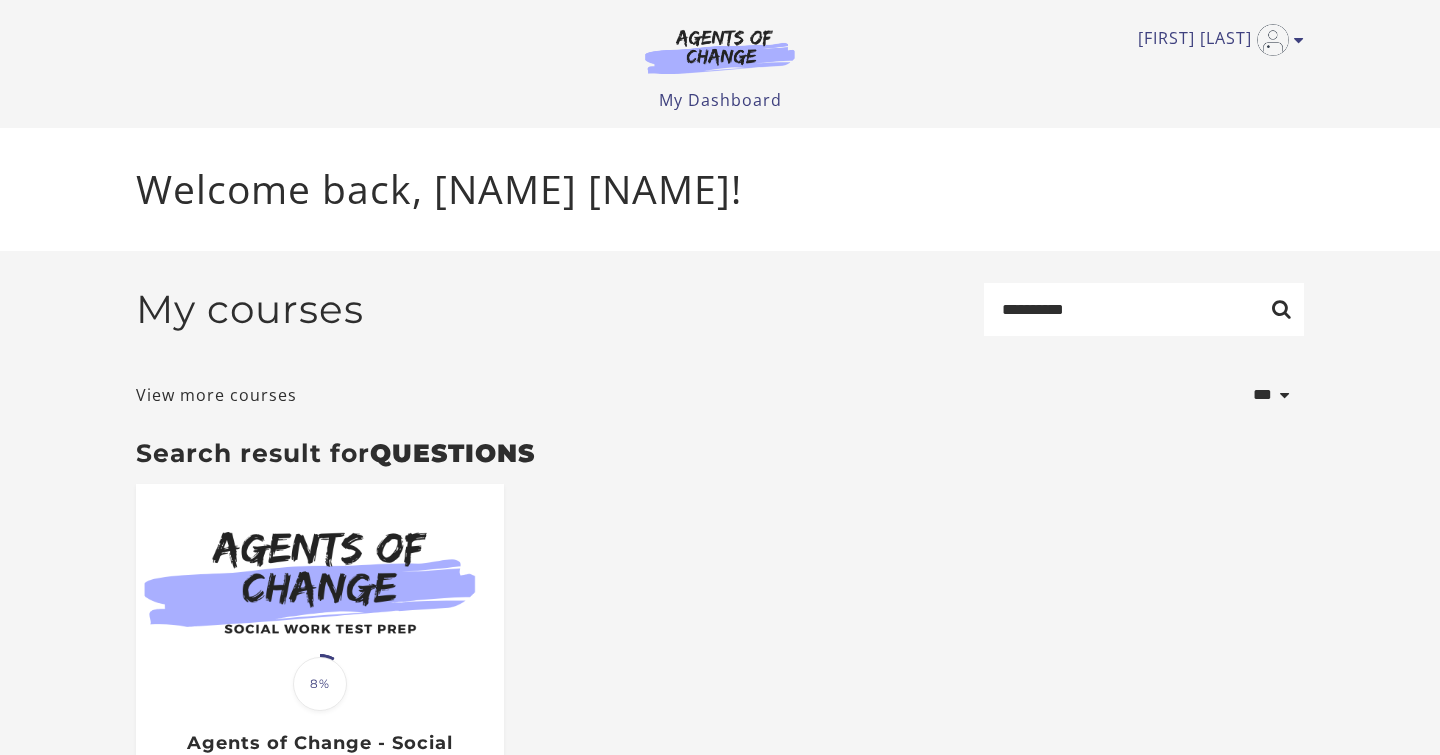 scroll, scrollTop: 0, scrollLeft: 0, axis: both 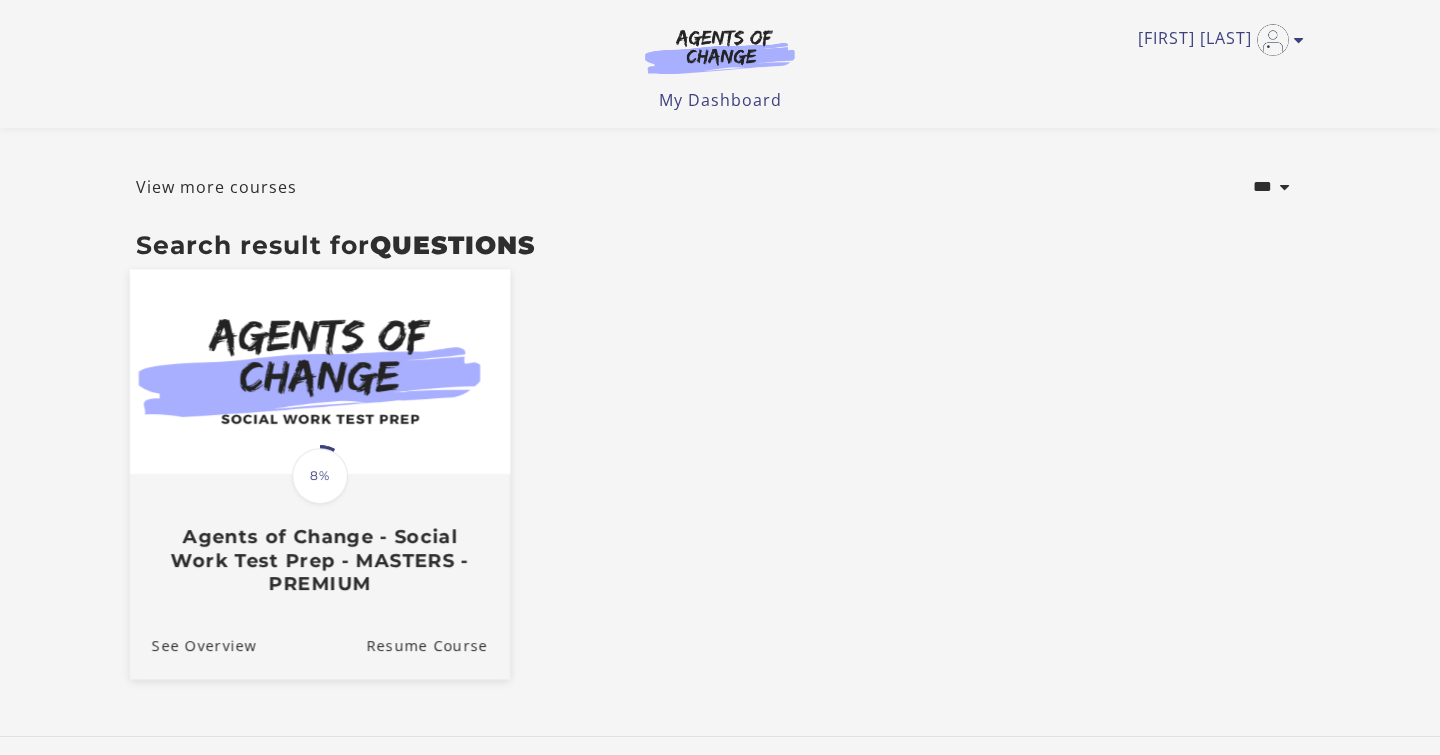 click on "Agents of Change - Social Work Test Prep - MASTERS - PREMIUM" at bounding box center (320, 560) 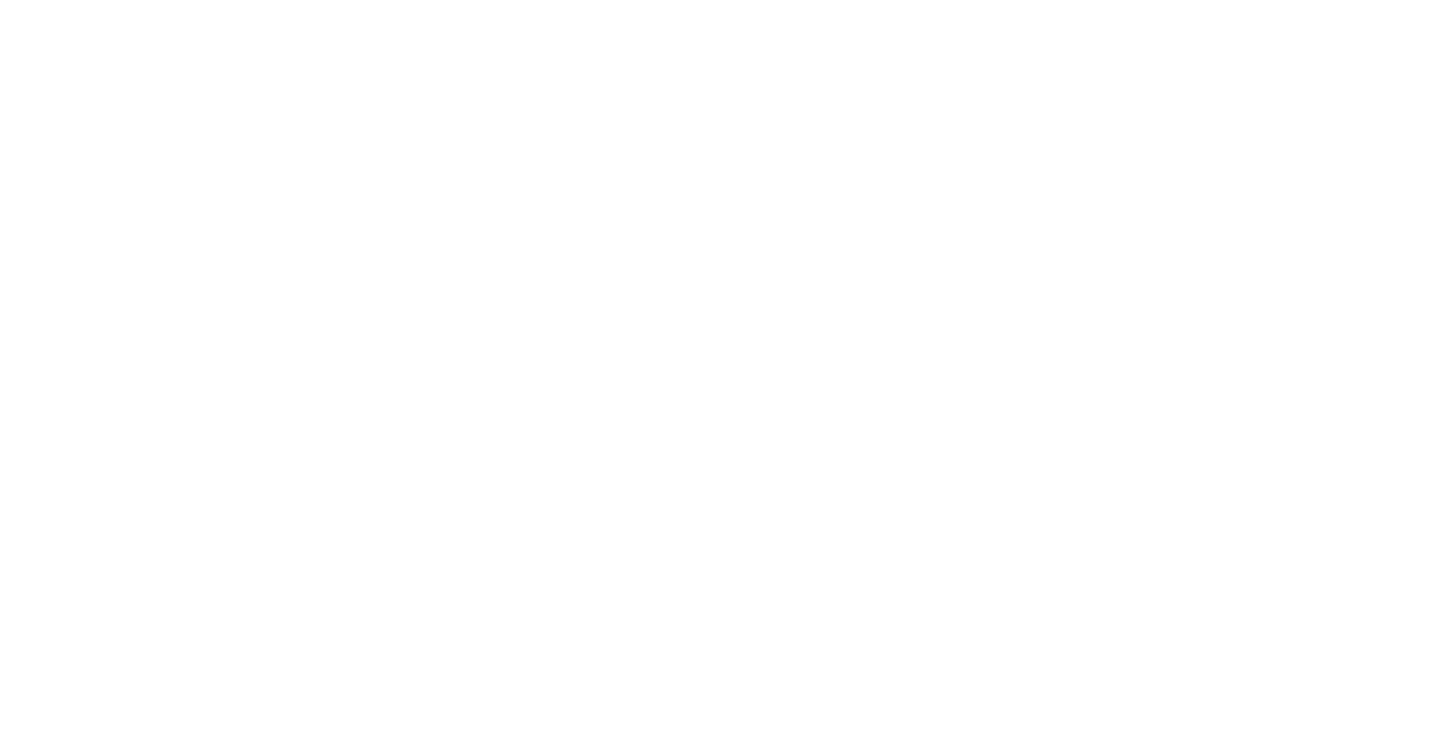 scroll, scrollTop: 0, scrollLeft: 0, axis: both 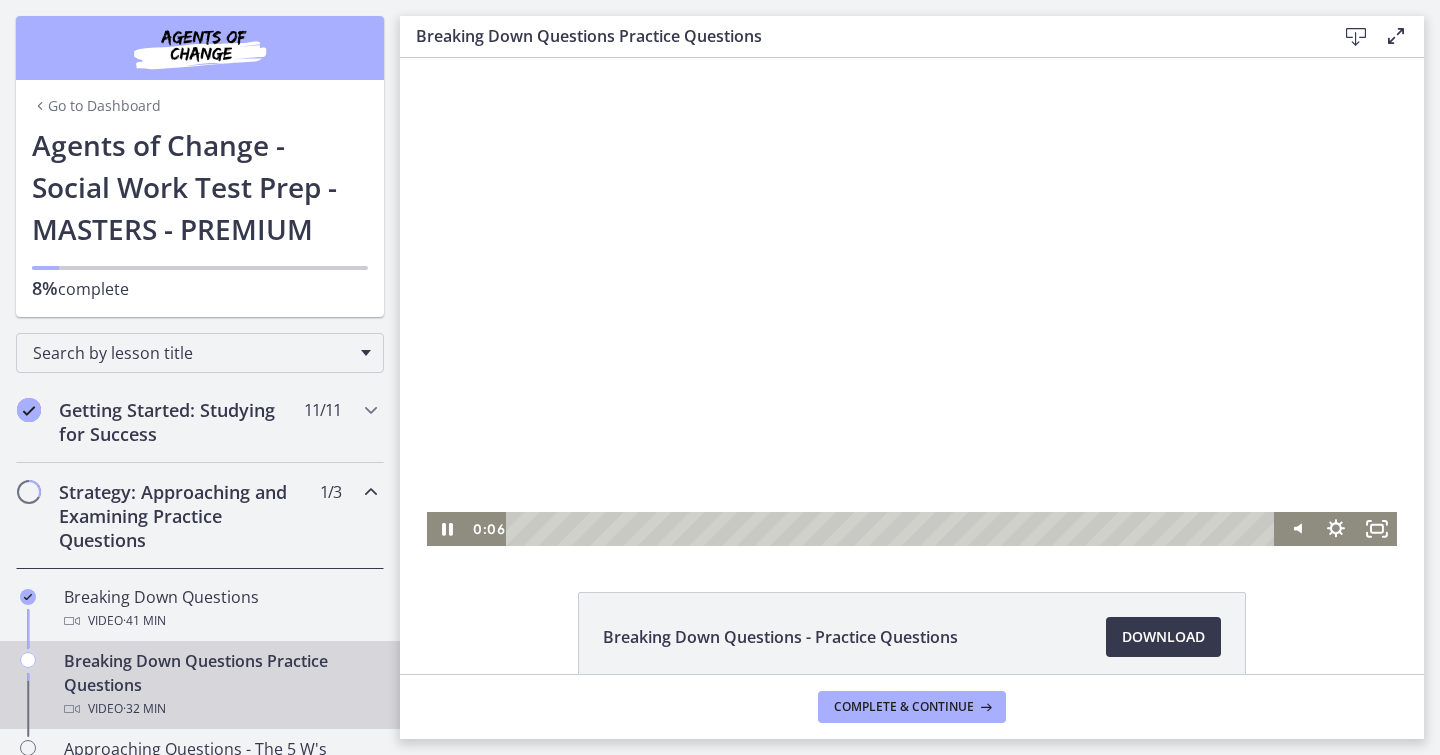 click at bounding box center (912, 302) 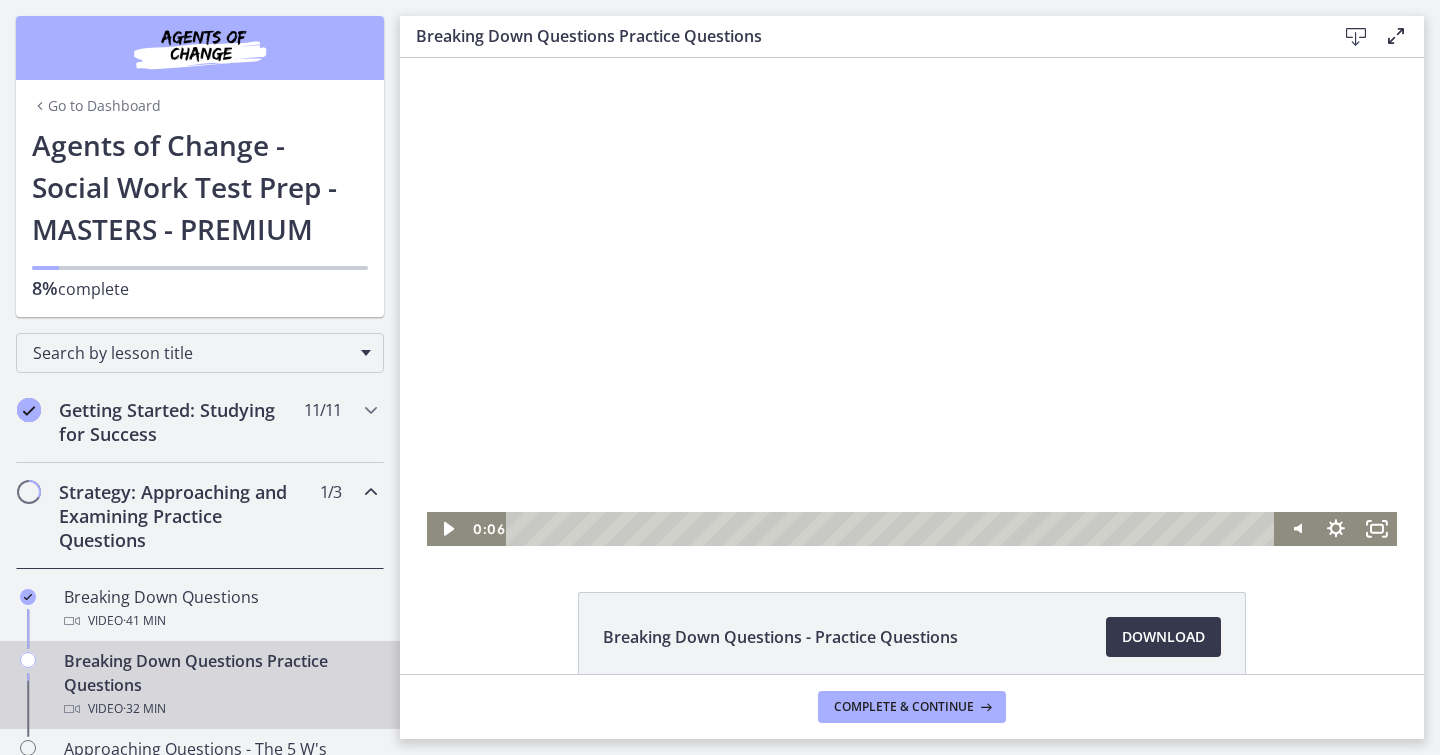 type 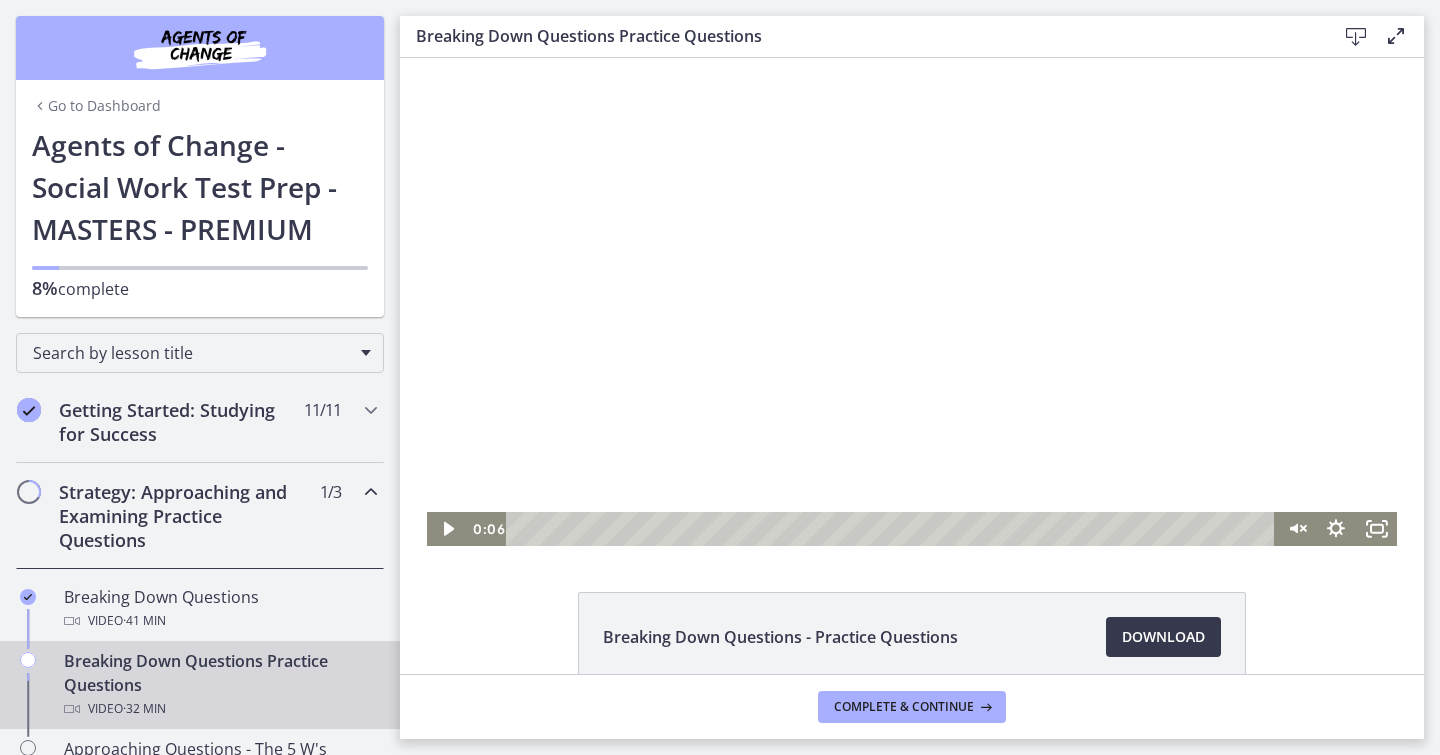 click at bounding box center (912, 302) 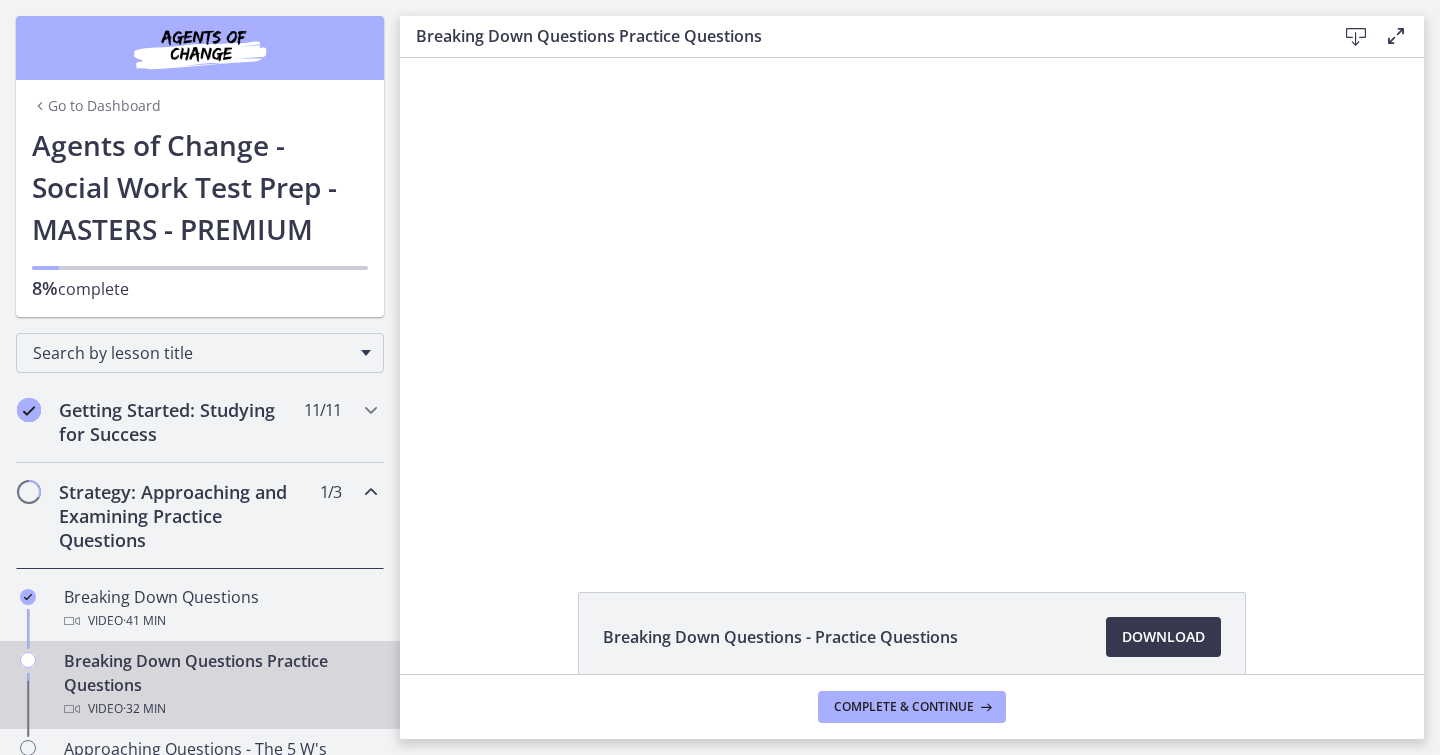 click on "Breaking Down Questions Practice Questions
Download
Enable fullscreen
Breaking Down Questions - Practice Questions
Download
Opens in a new window
Complete & continue" at bounding box center (920, 377) 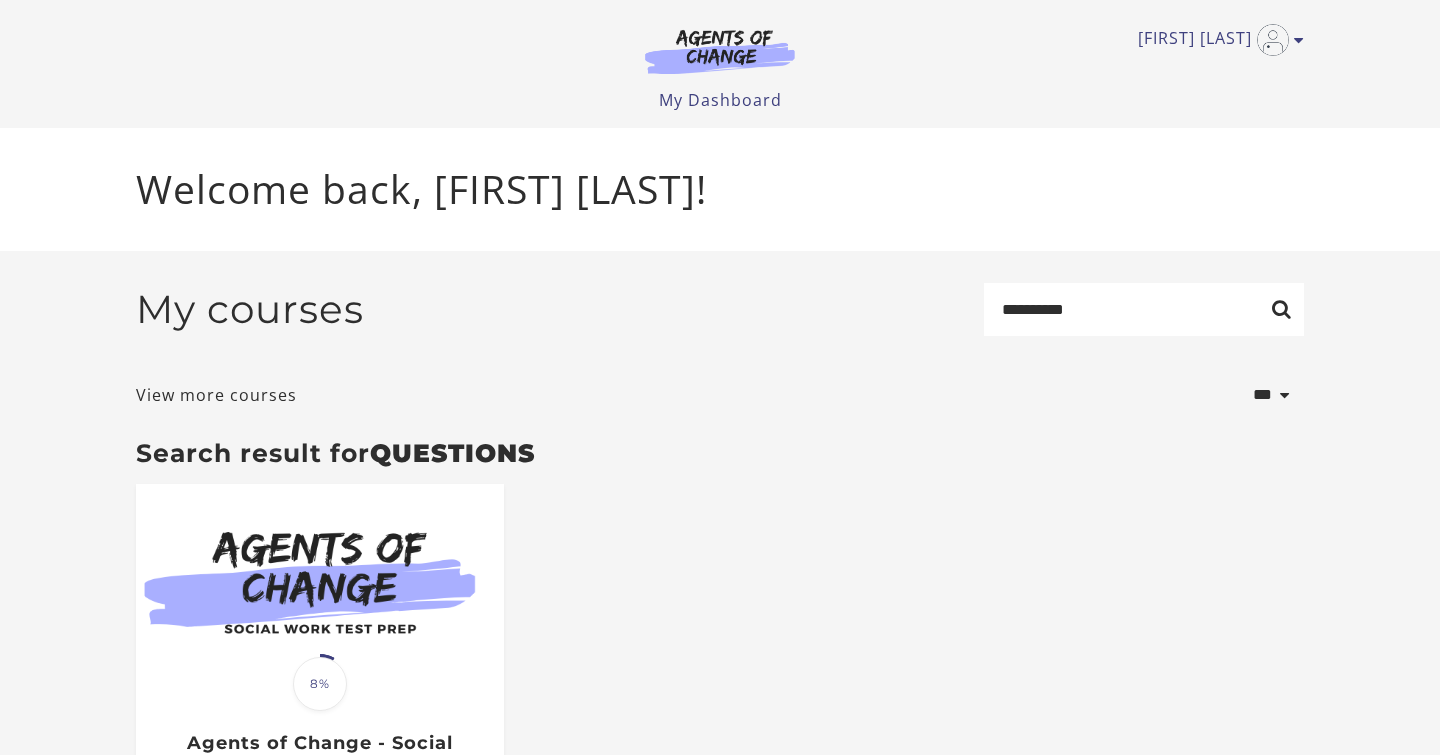 scroll, scrollTop: 206, scrollLeft: 0, axis: vertical 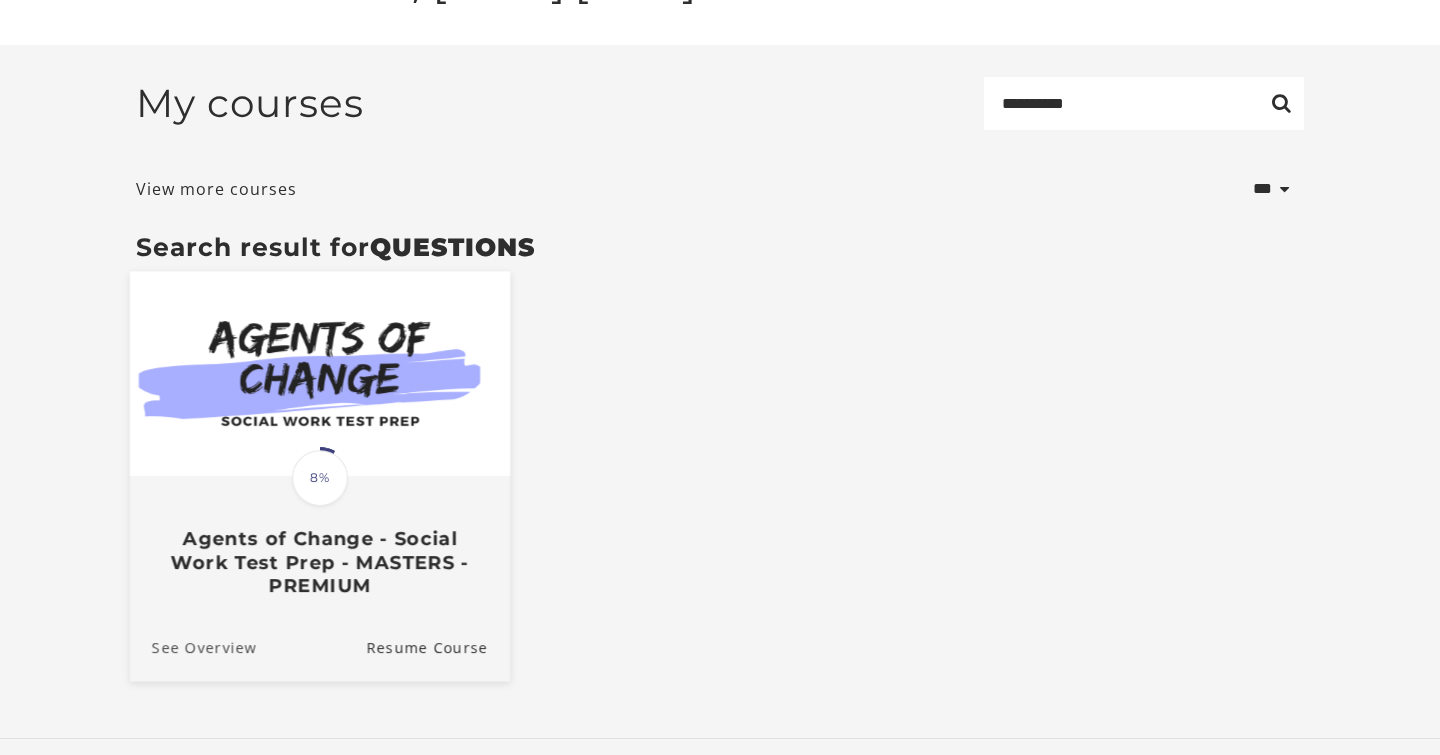 click on "See Overview" at bounding box center [193, 646] 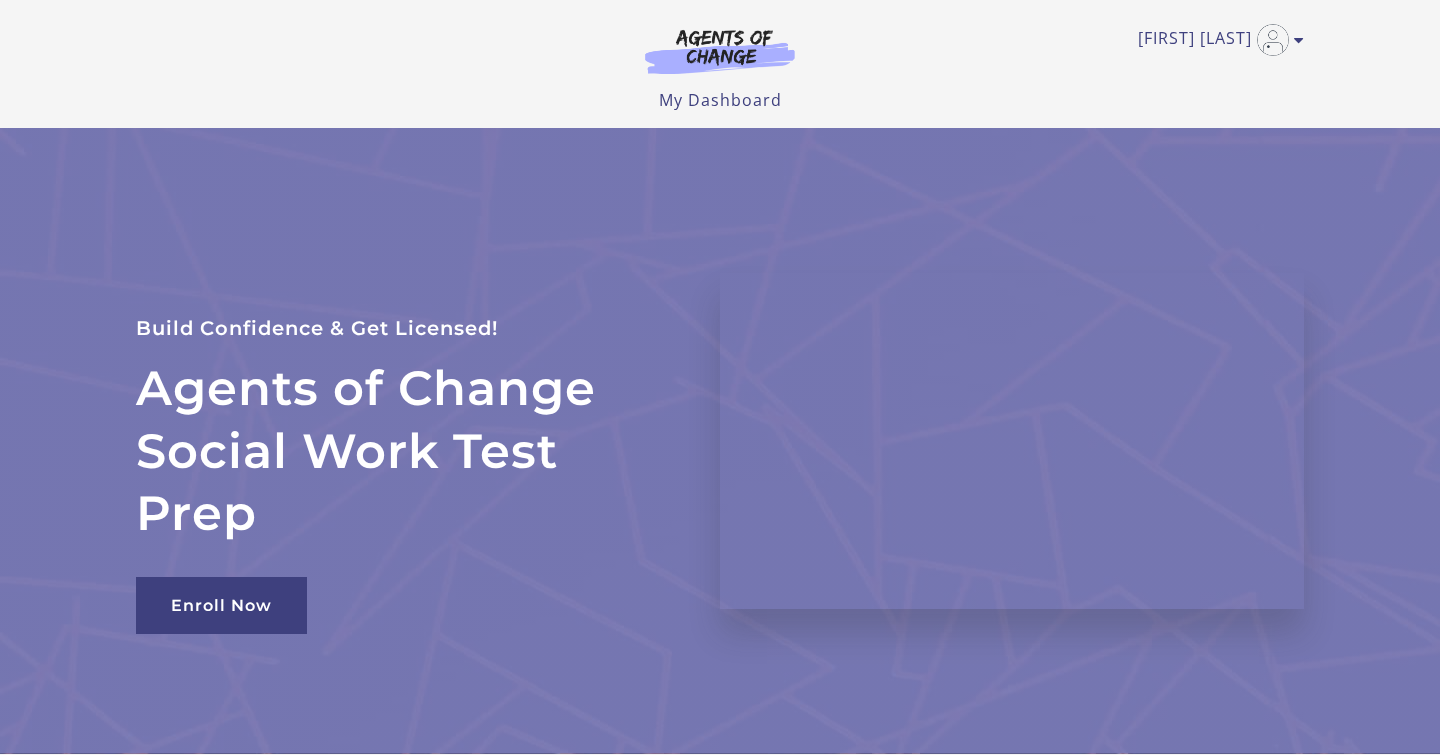 scroll, scrollTop: 0, scrollLeft: 0, axis: both 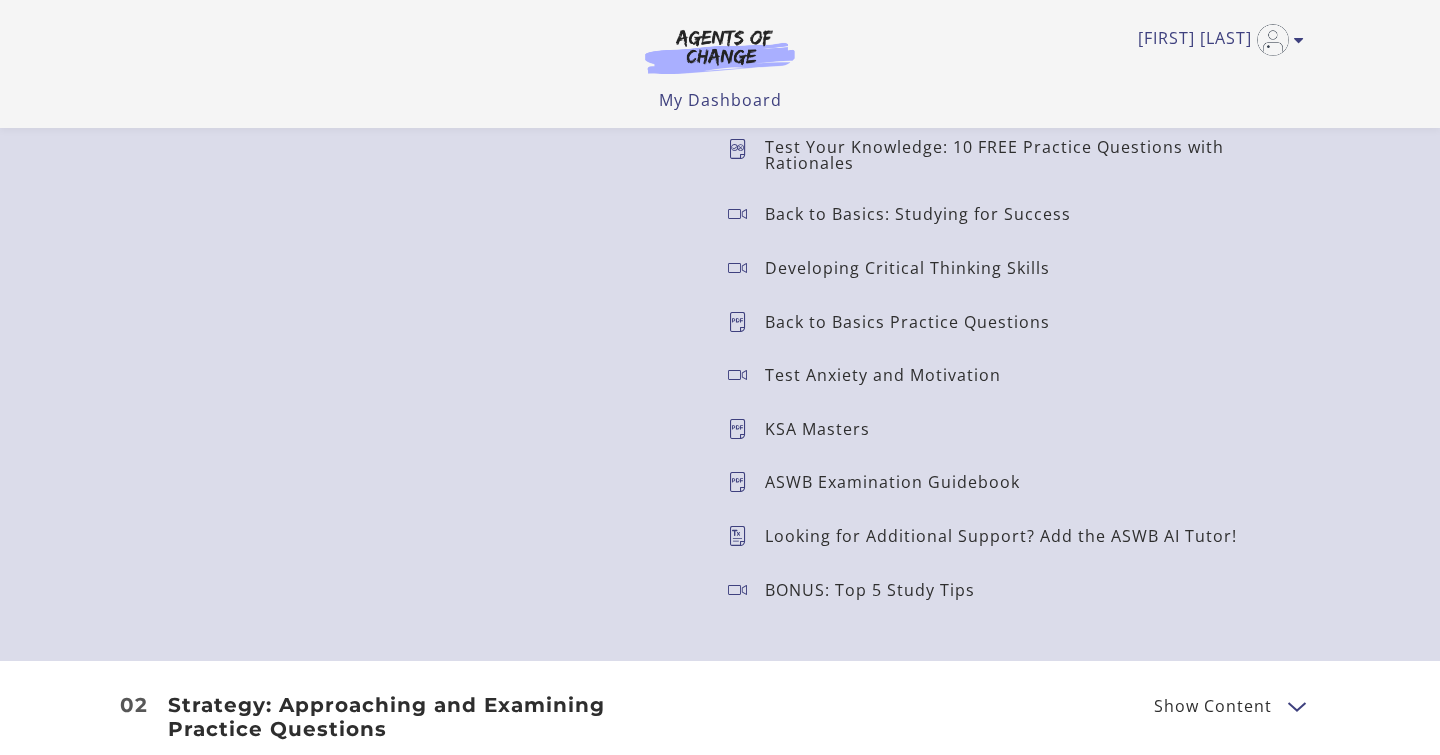click on "Back to Basics Practice Questions" at bounding box center (915, 322) 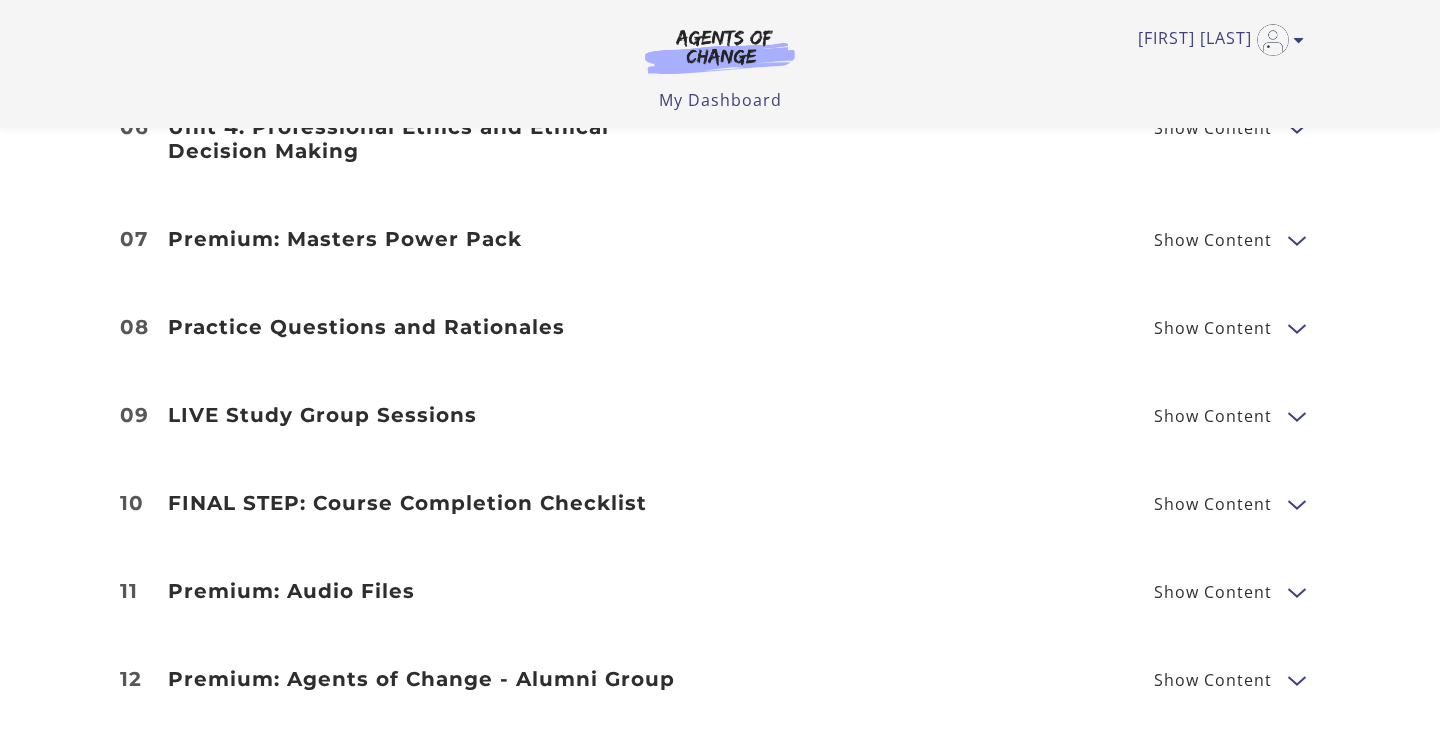 scroll, scrollTop: 2920, scrollLeft: 0, axis: vertical 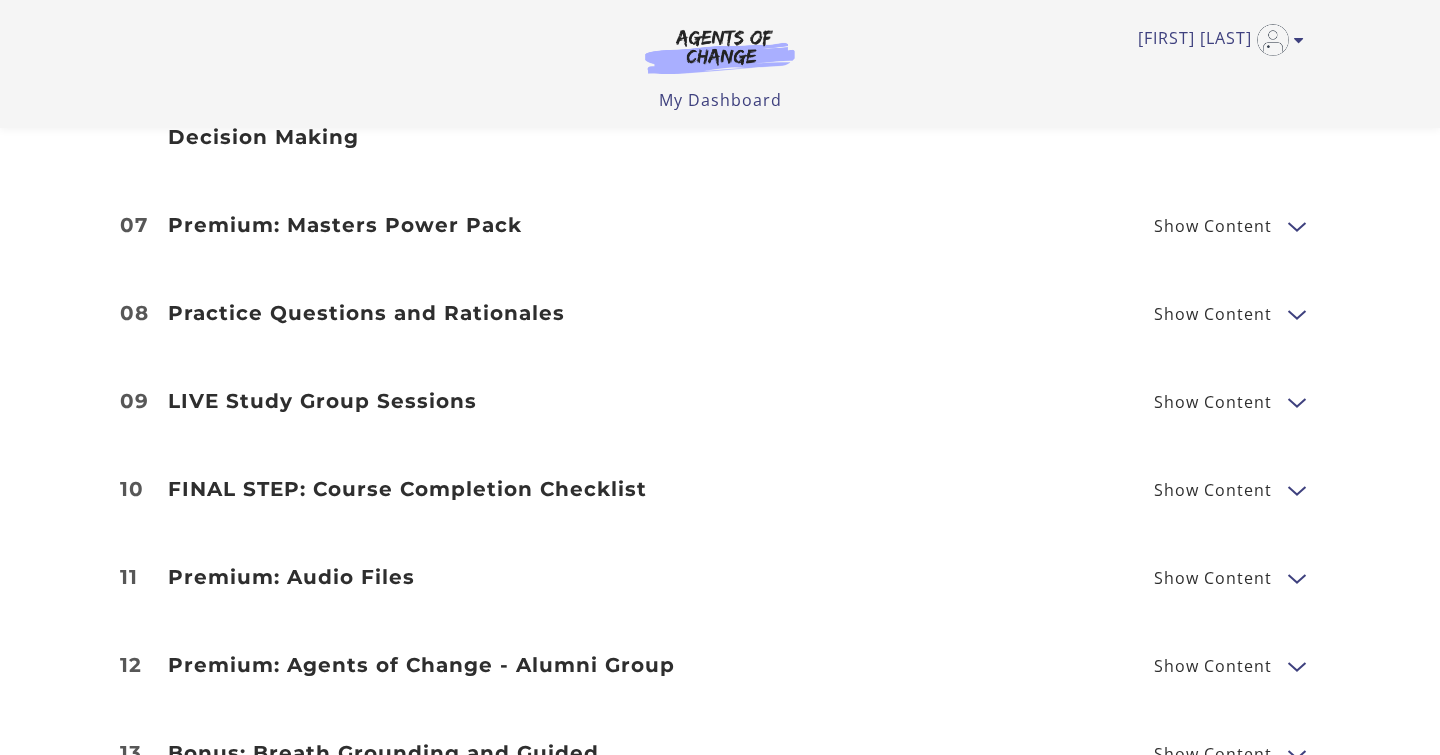click on "Show Content" at bounding box center (1213, 314) 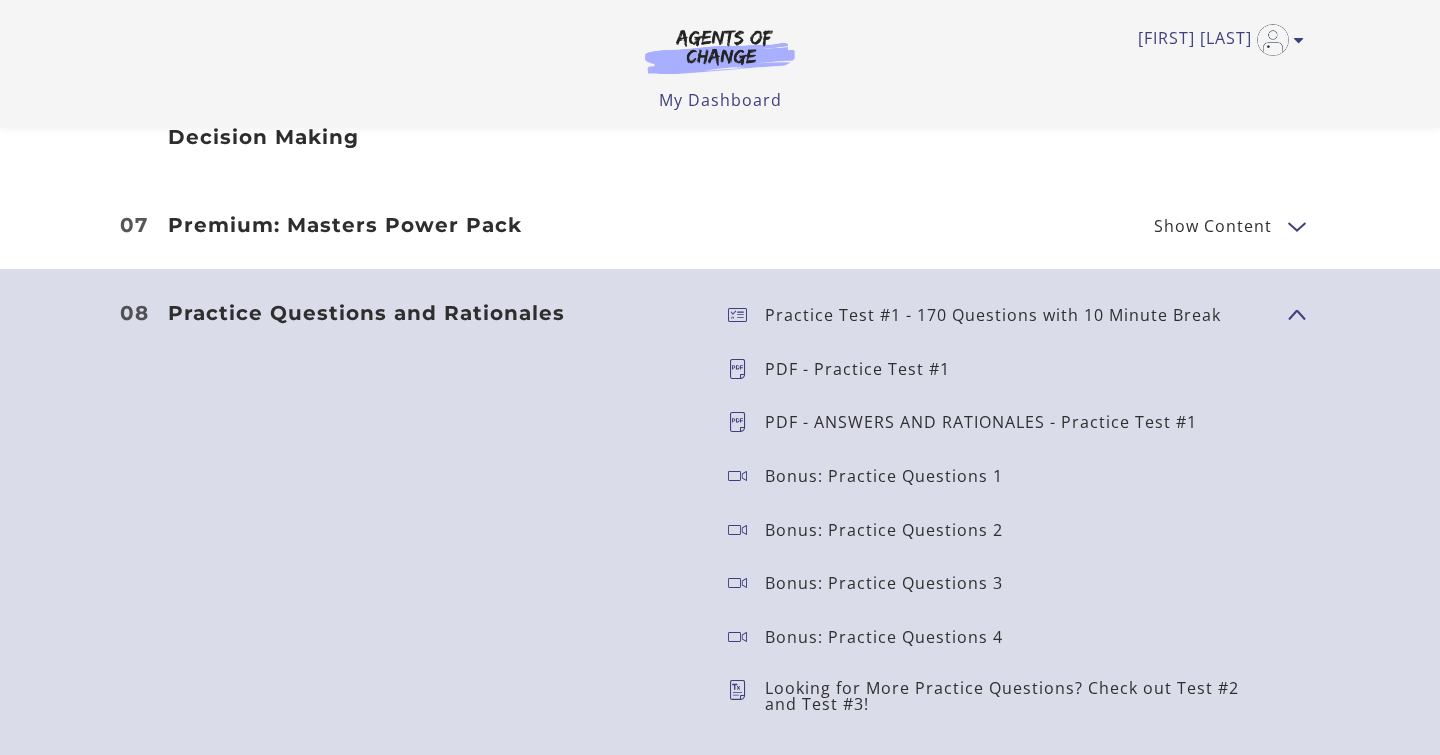 click at bounding box center (746, 315) 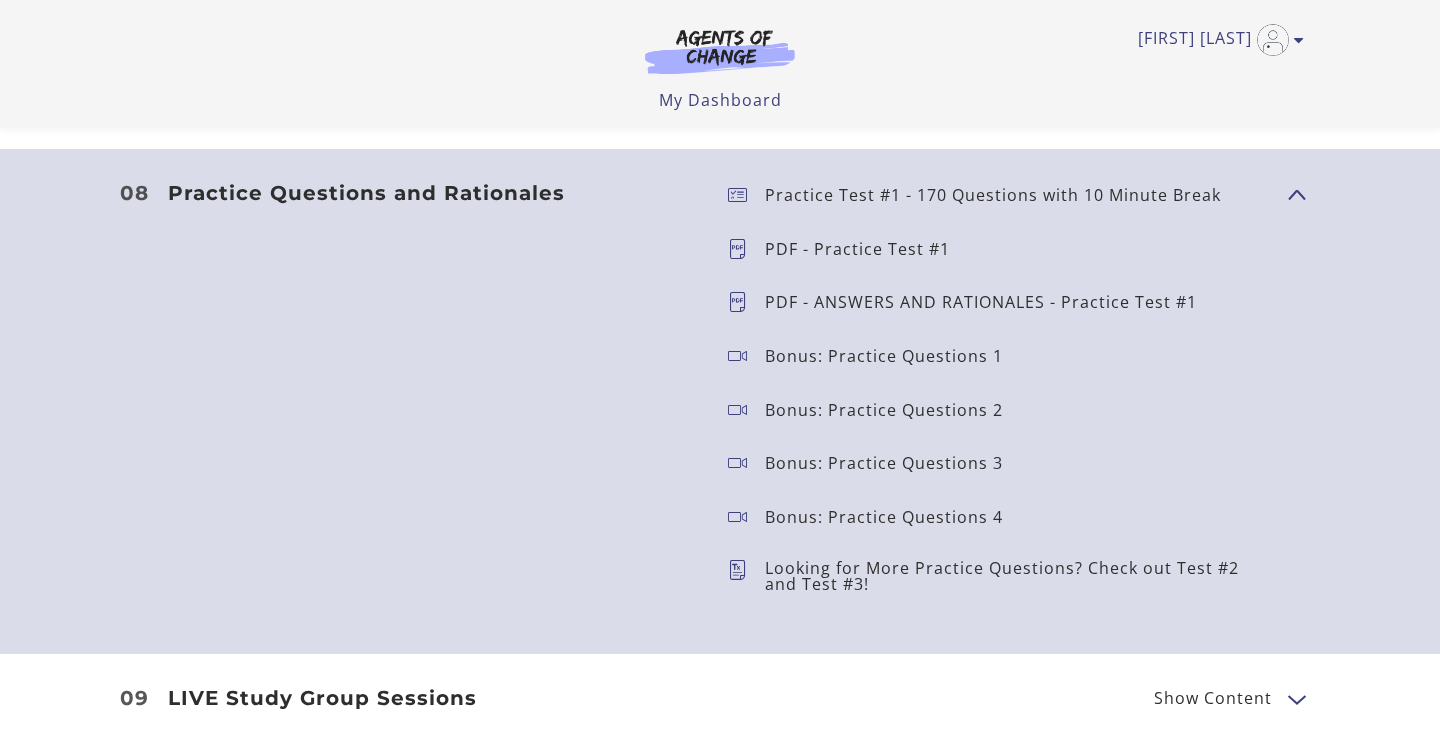 scroll, scrollTop: 3080, scrollLeft: 0, axis: vertical 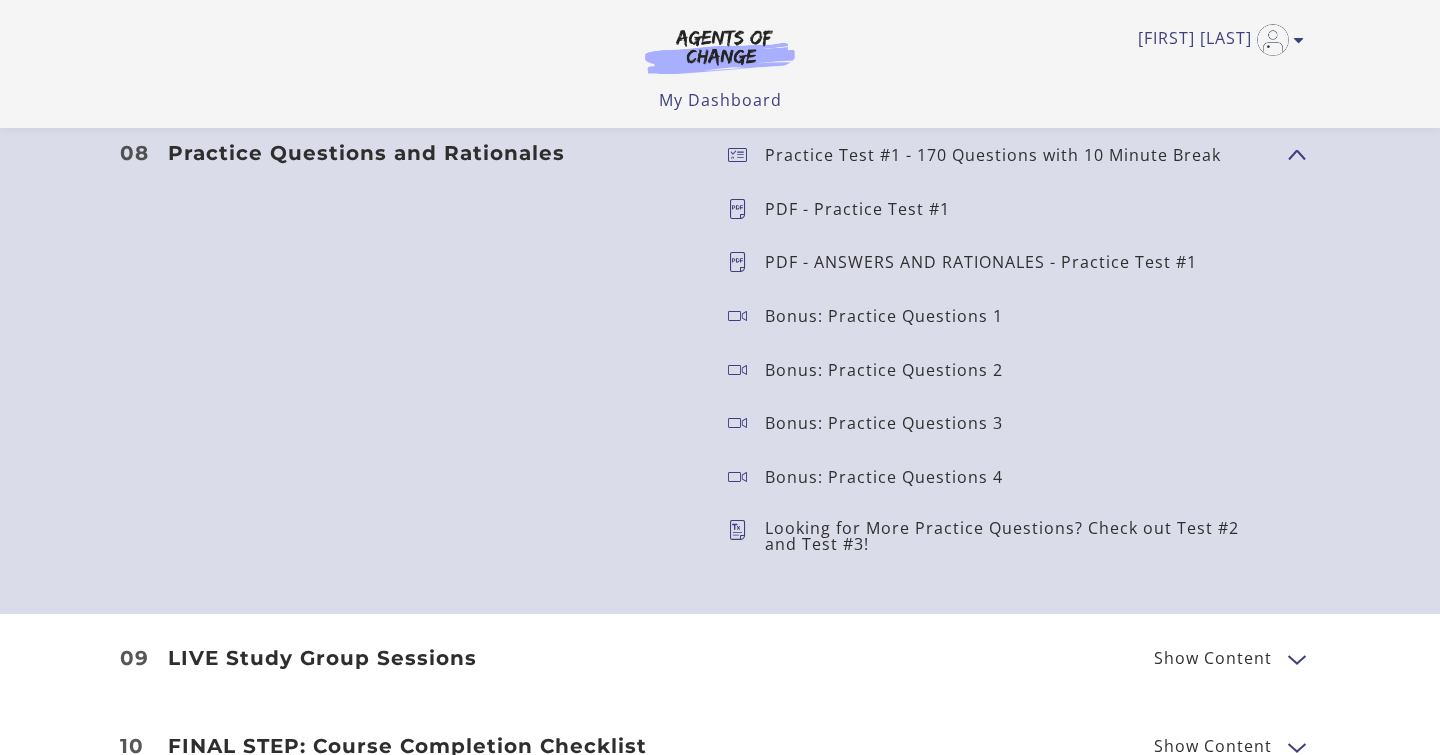 click on "Looking for More Practice Questions? Check out Test #2 and Test #3!" at bounding box center [1018, 536] 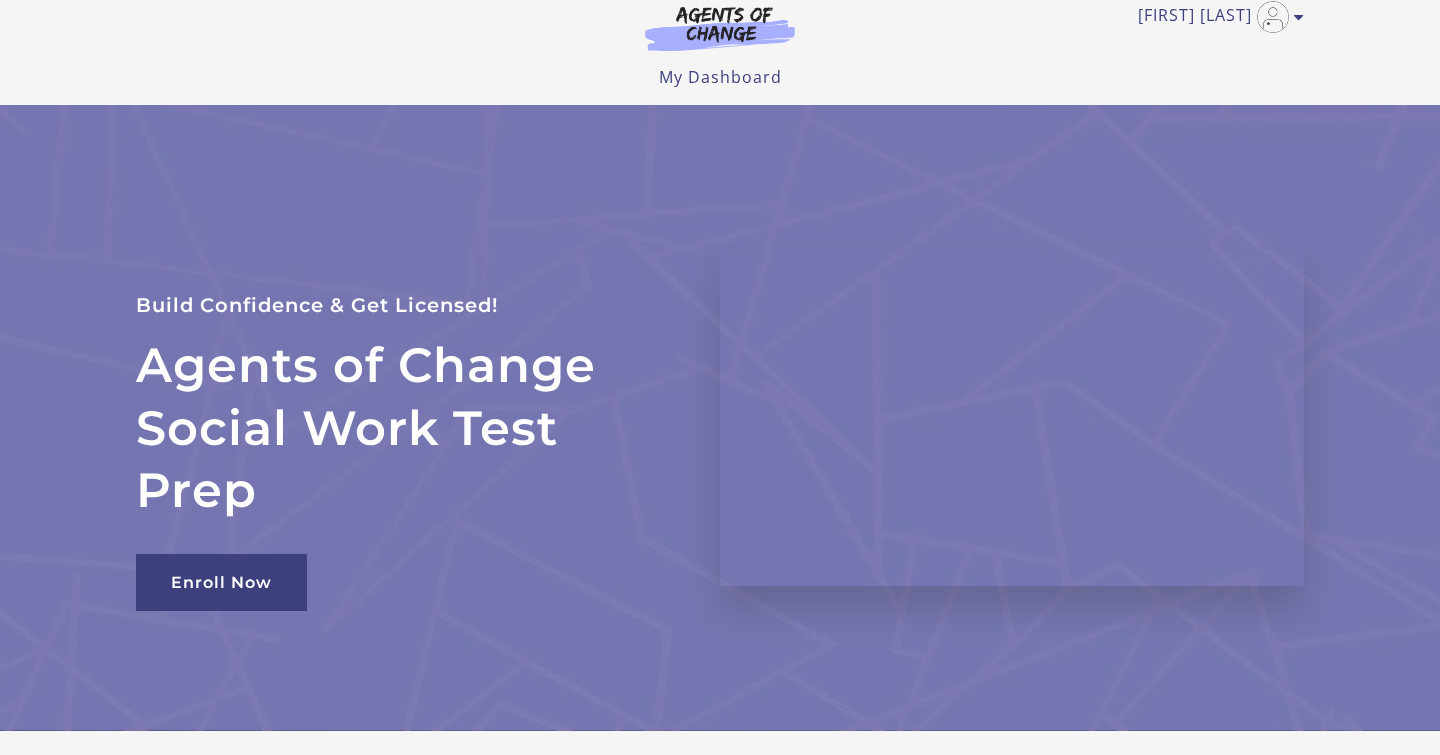 scroll, scrollTop: 0, scrollLeft: 0, axis: both 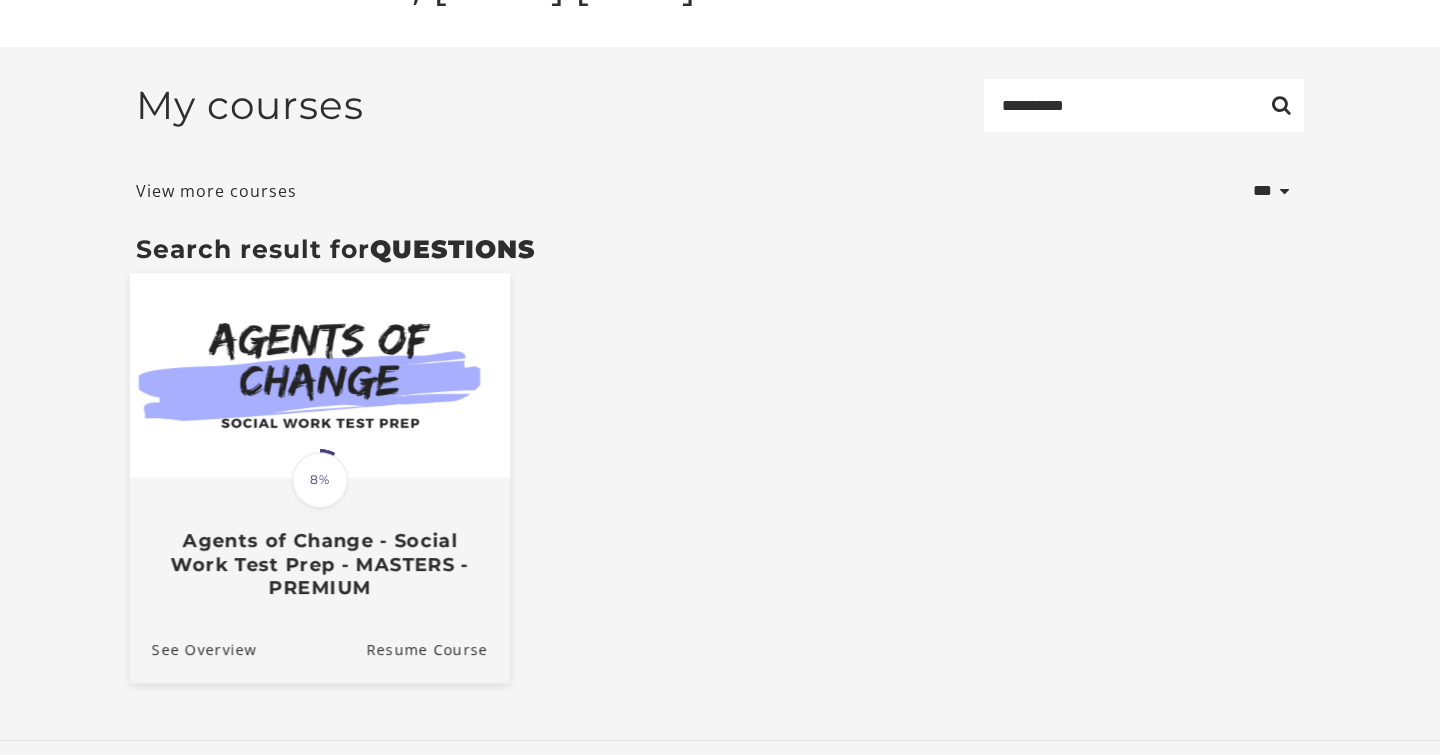 click on "8%" at bounding box center (320, 480) 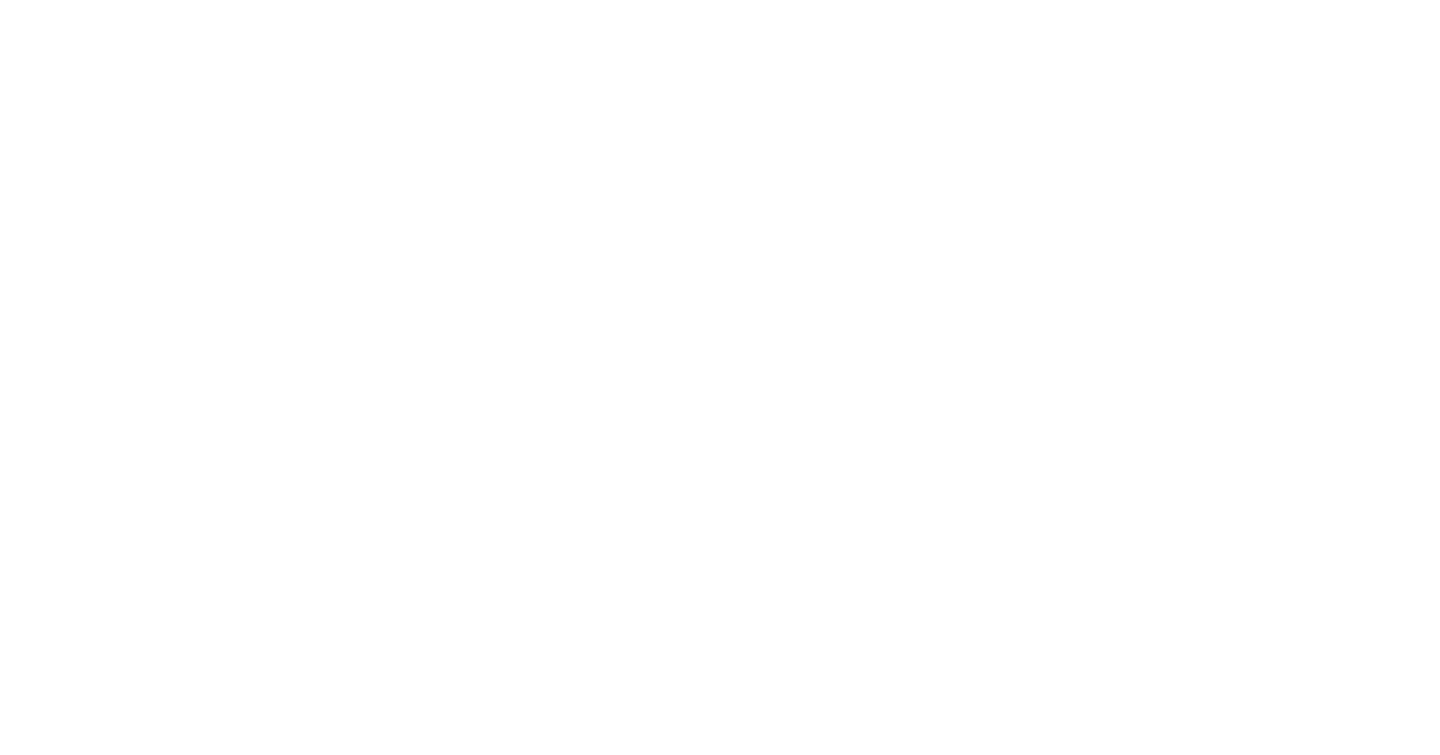 scroll, scrollTop: 0, scrollLeft: 0, axis: both 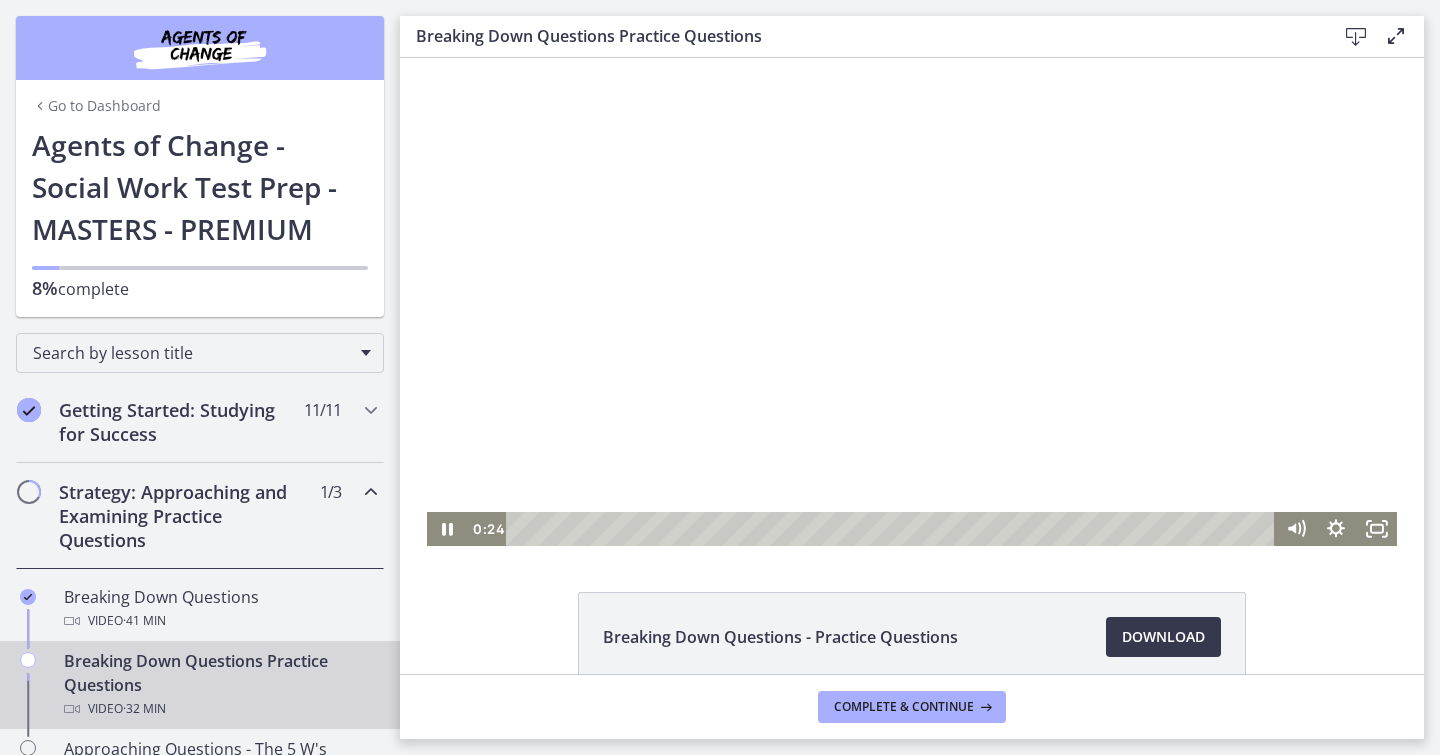 click at bounding box center [912, 302] 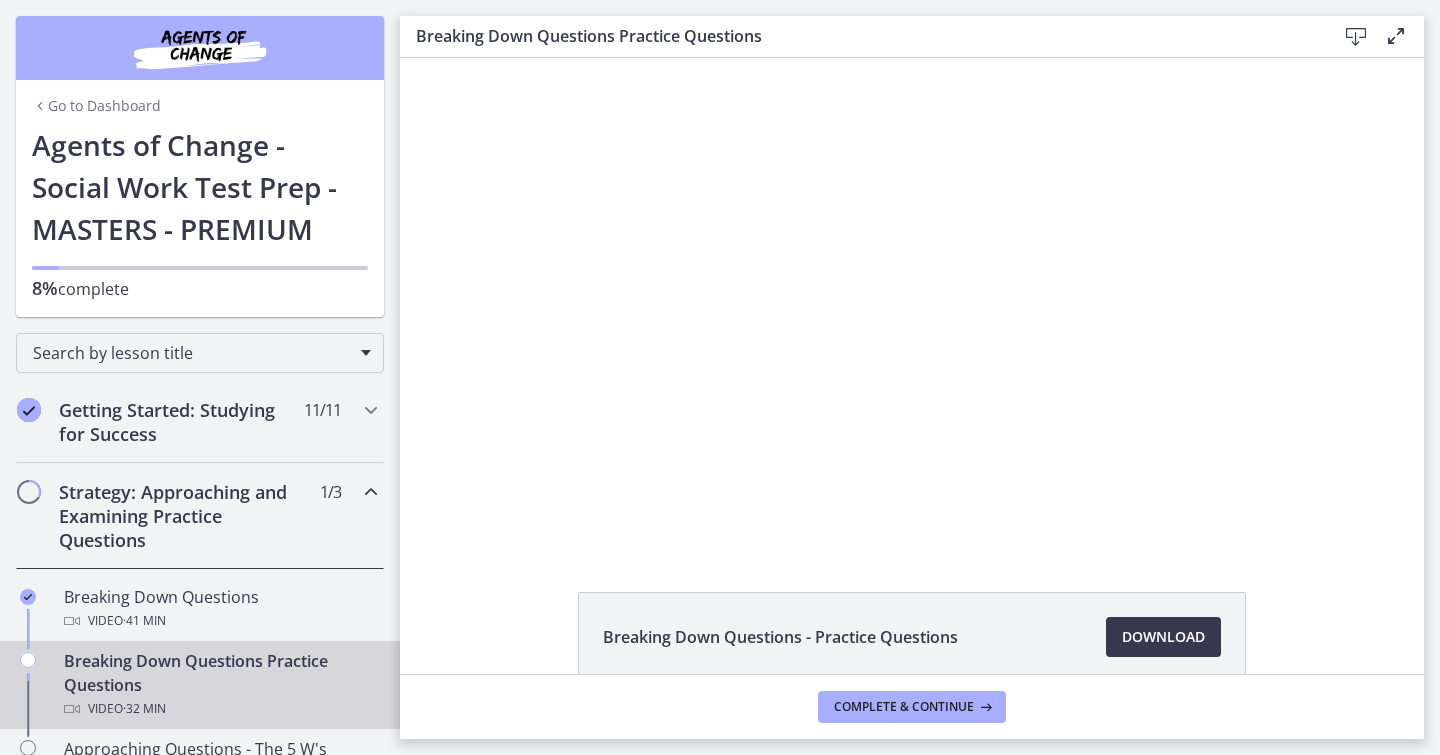 type 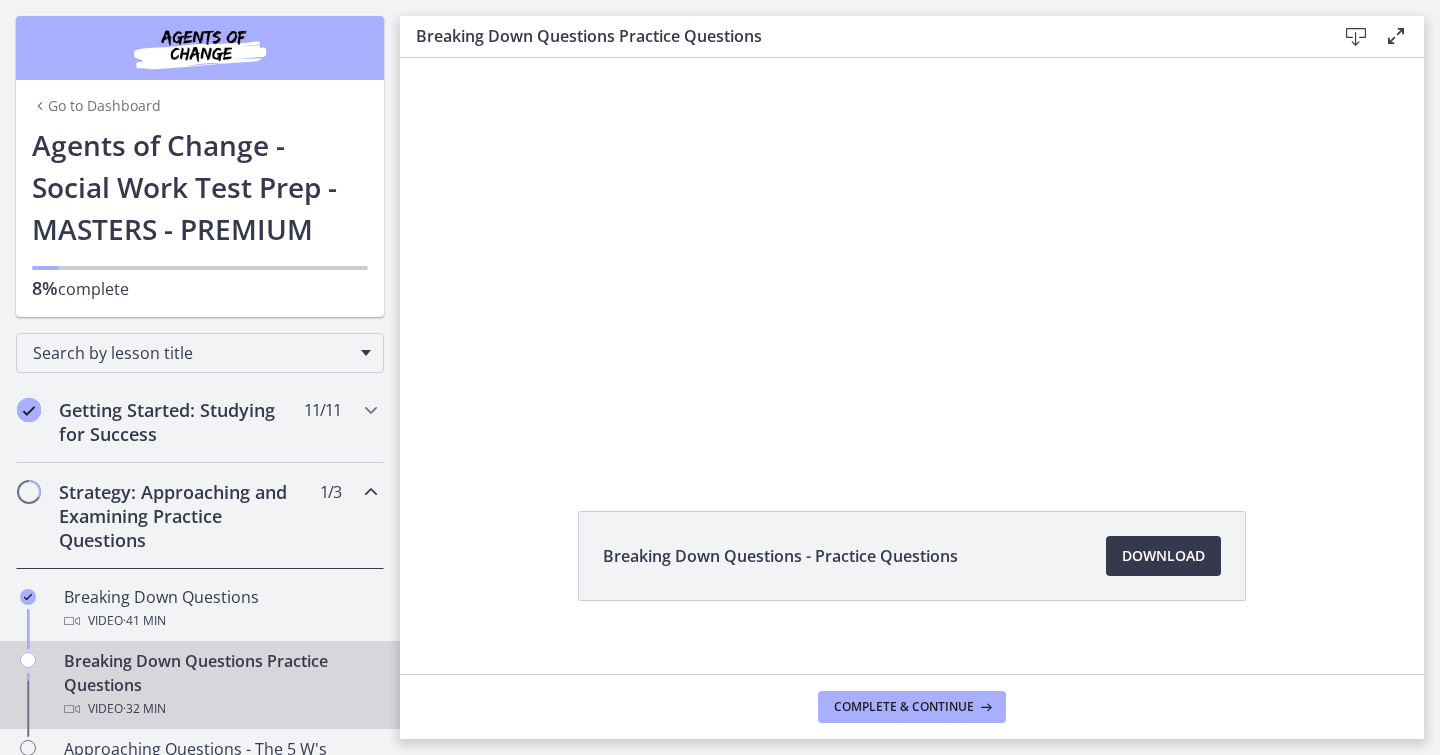 scroll, scrollTop: 104, scrollLeft: 0, axis: vertical 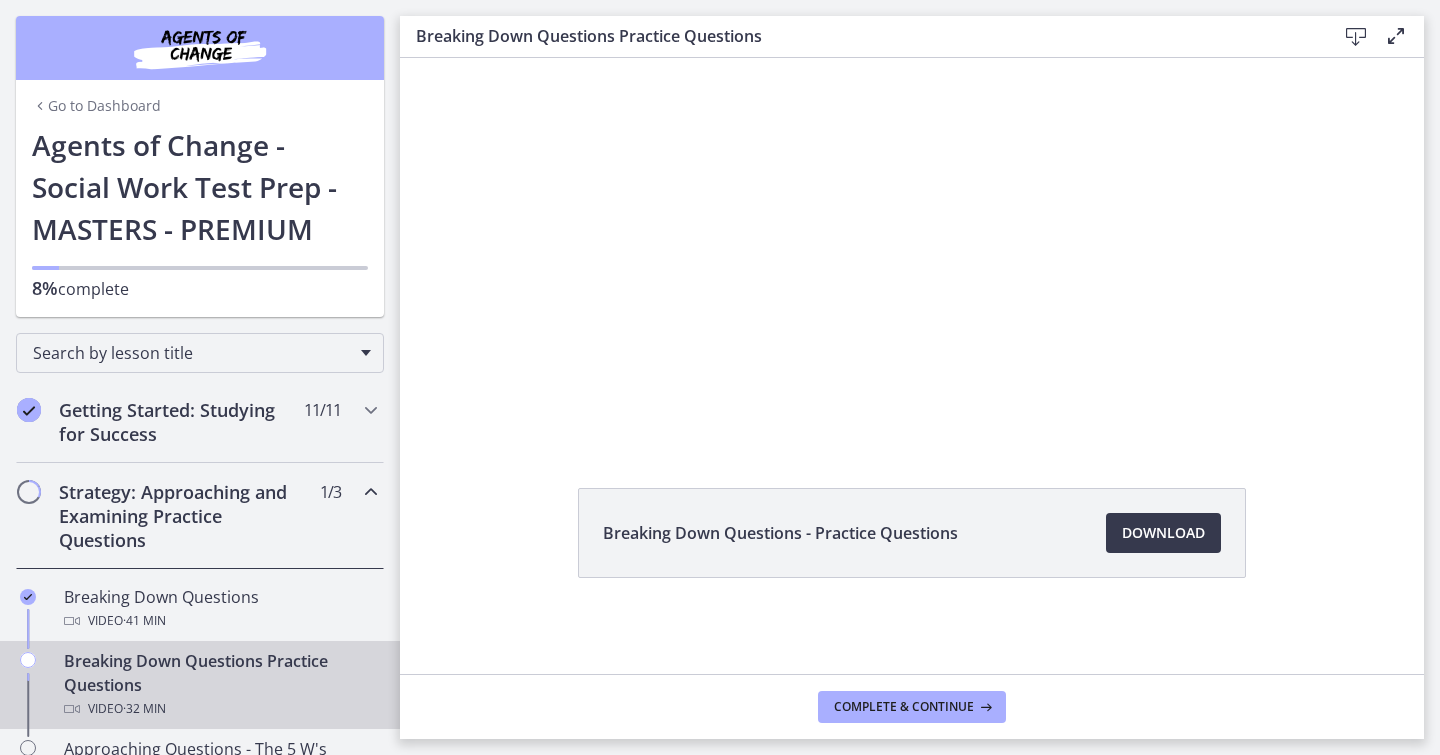 click on "Breaking Down Questions Practice Questions
Download
Enable fullscreen
Breaking Down Questions - Practice Questions
Download
Opens in a new window
Complete & continue" at bounding box center [920, 377] 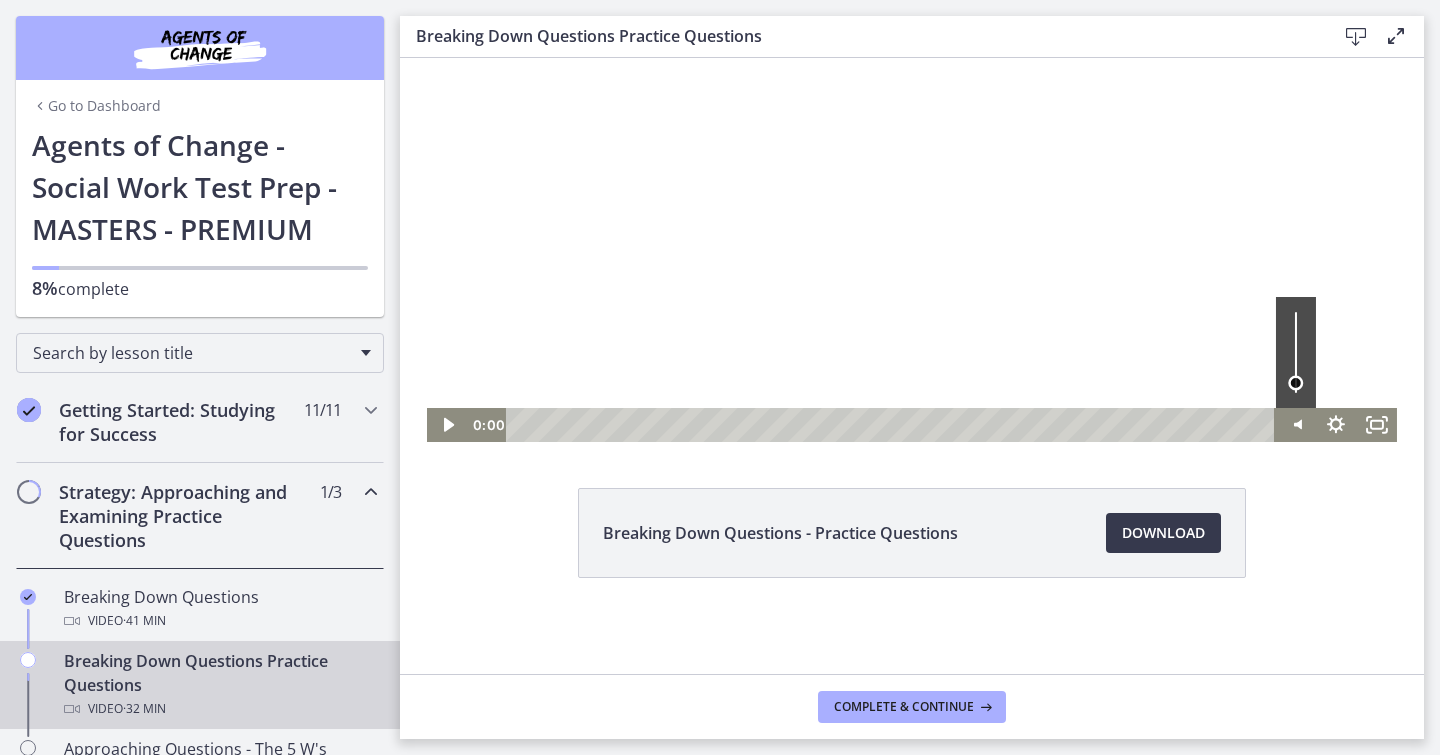 drag, startPoint x: 1298, startPoint y: 322, endPoint x: 1307, endPoint y: 383, distance: 61.66036 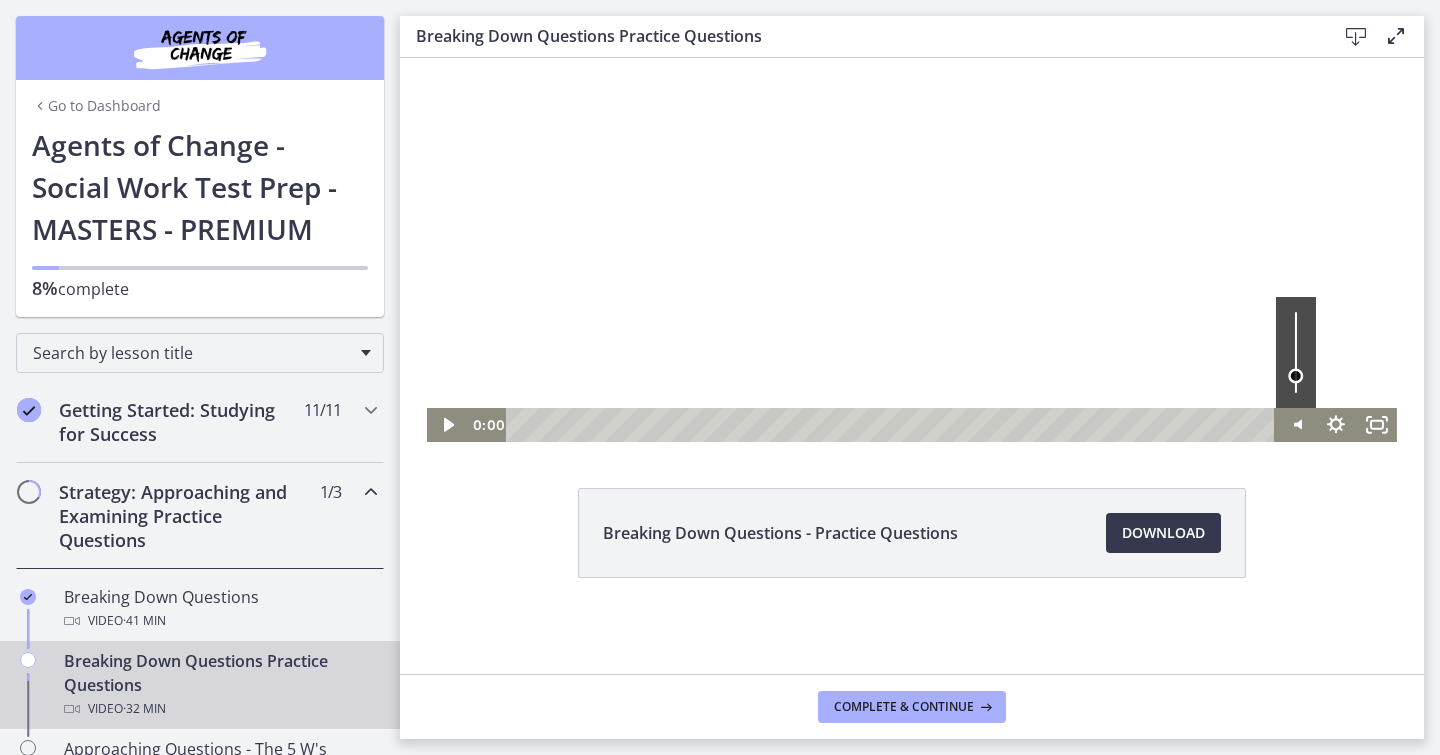 click at bounding box center [1295, 376] 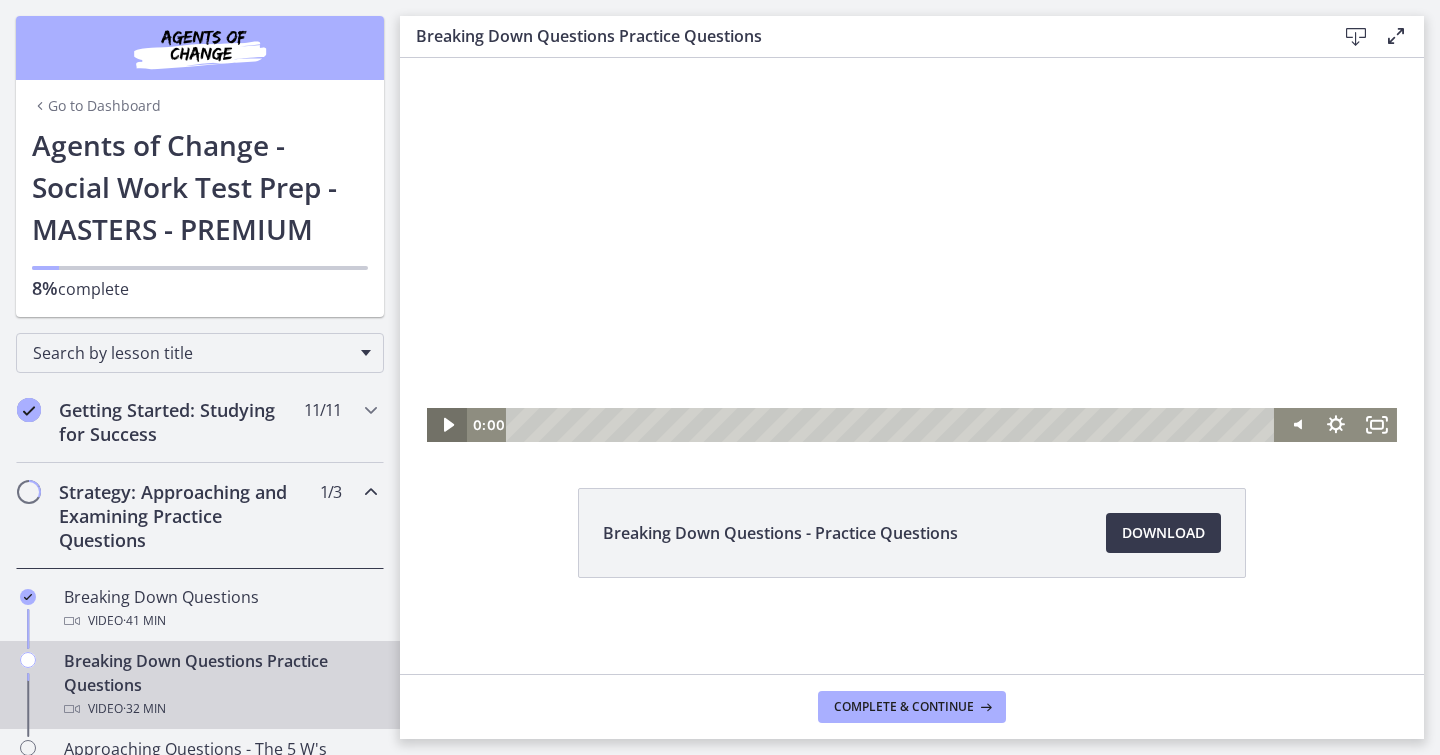 click 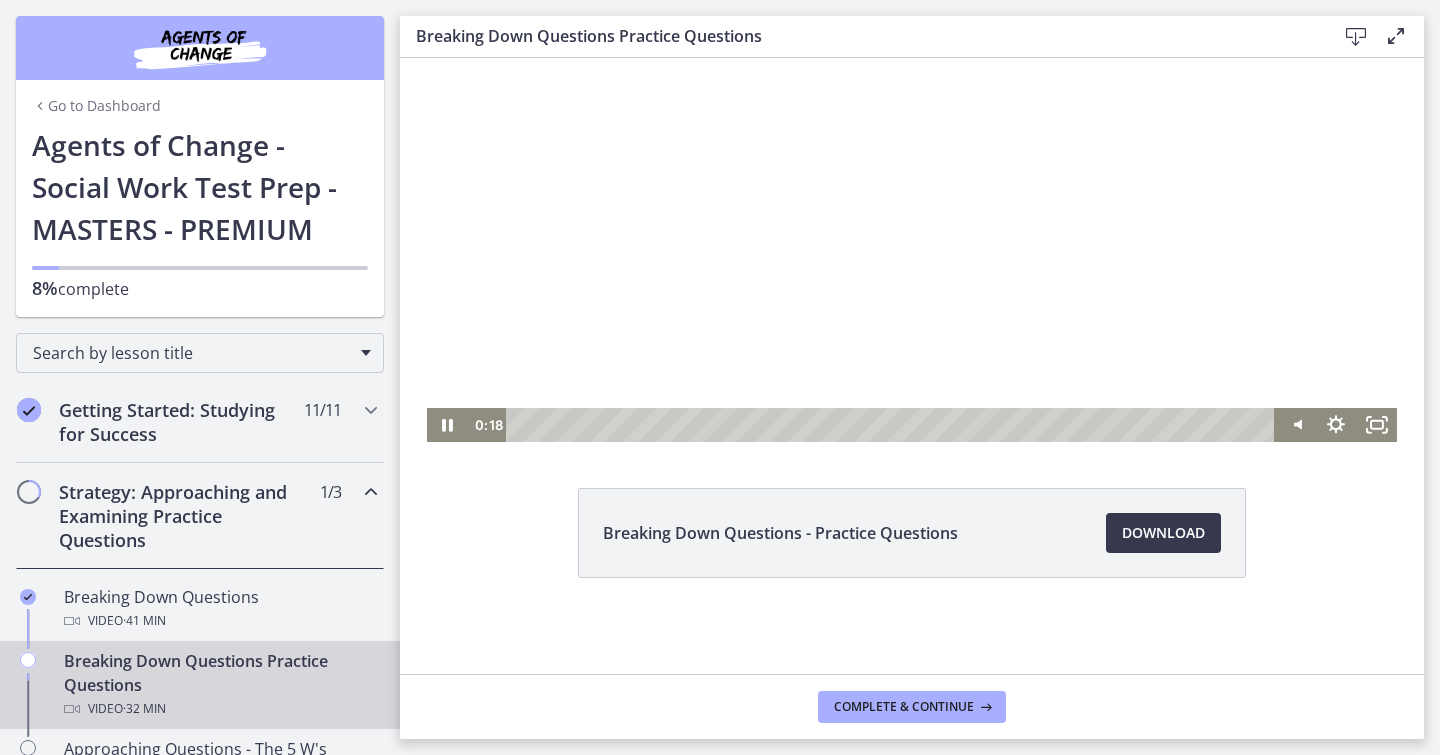 click at bounding box center (912, 198) 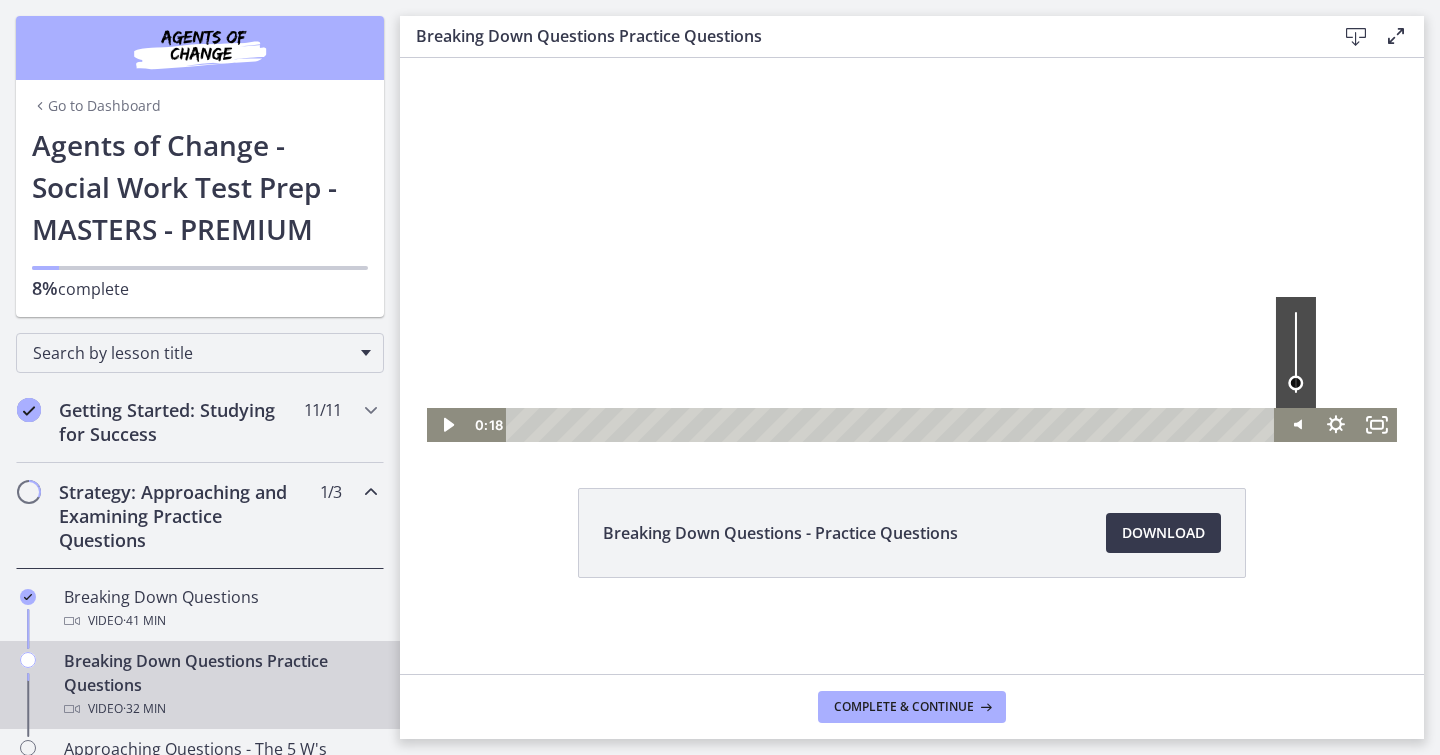 click at bounding box center [1295, 383] 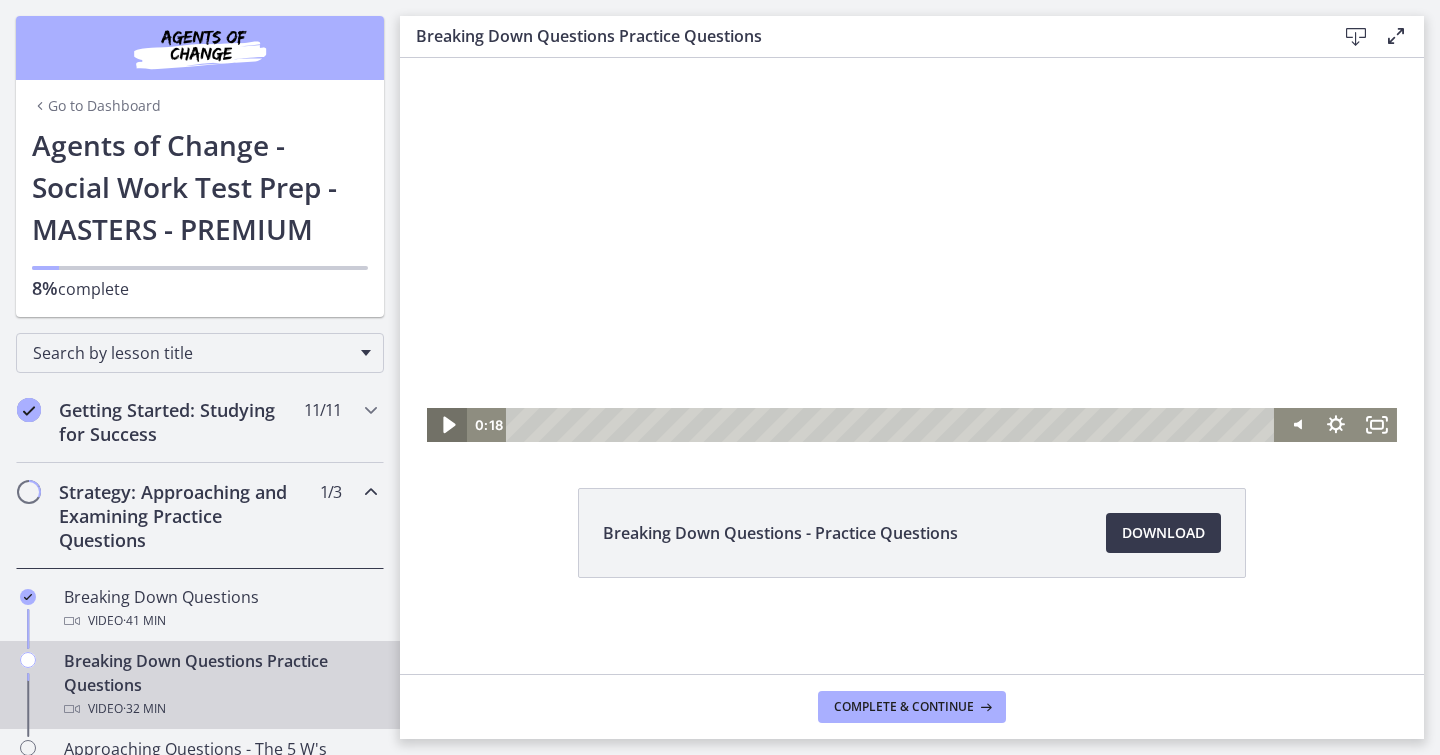 click 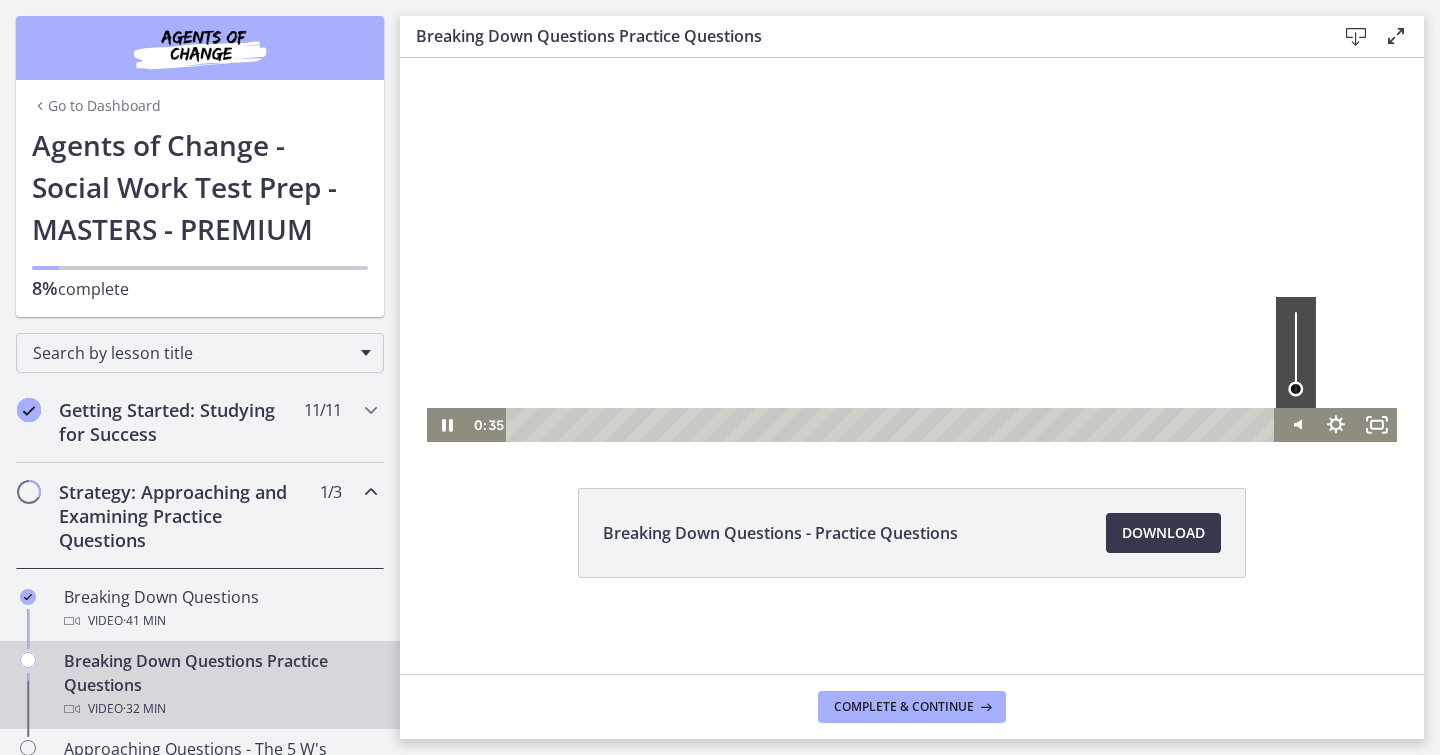 click at bounding box center (1295, 389) 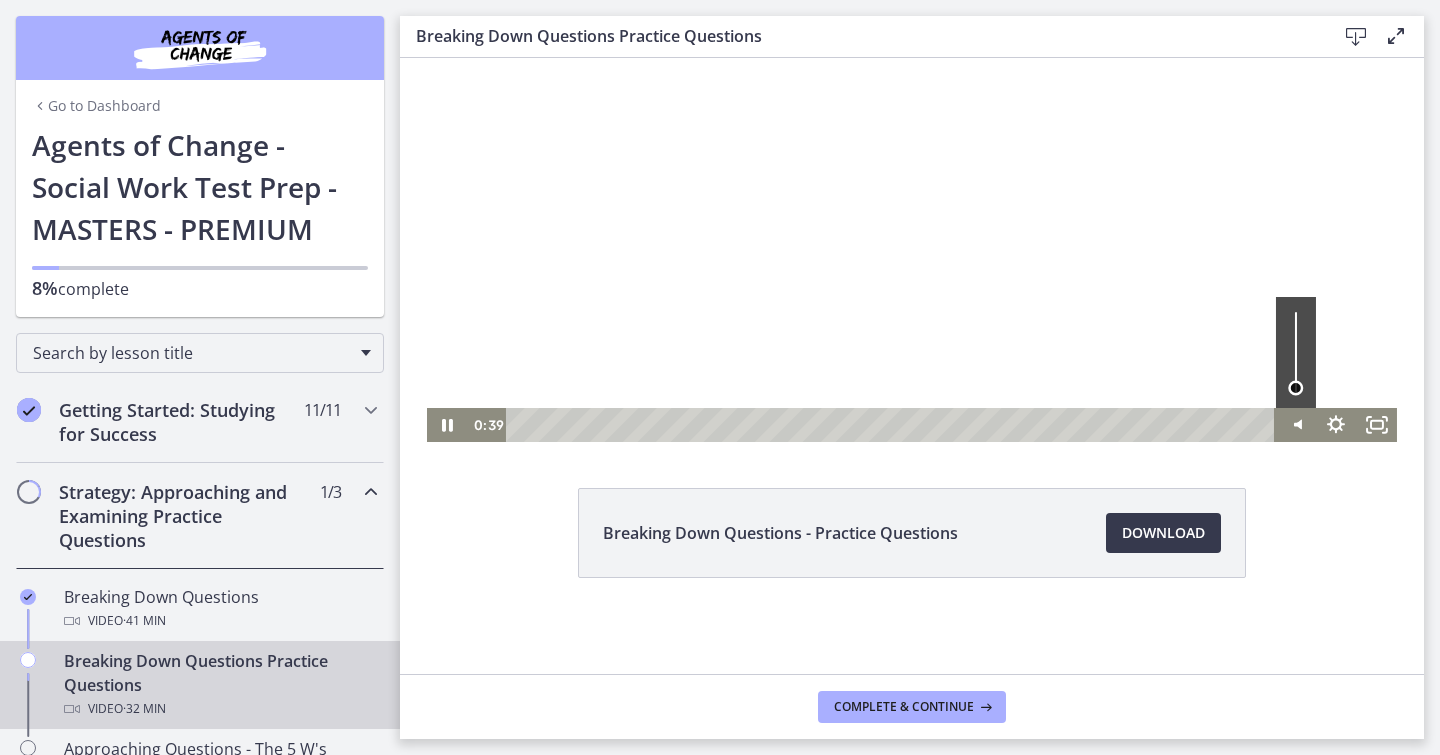 click at bounding box center [1295, 388] 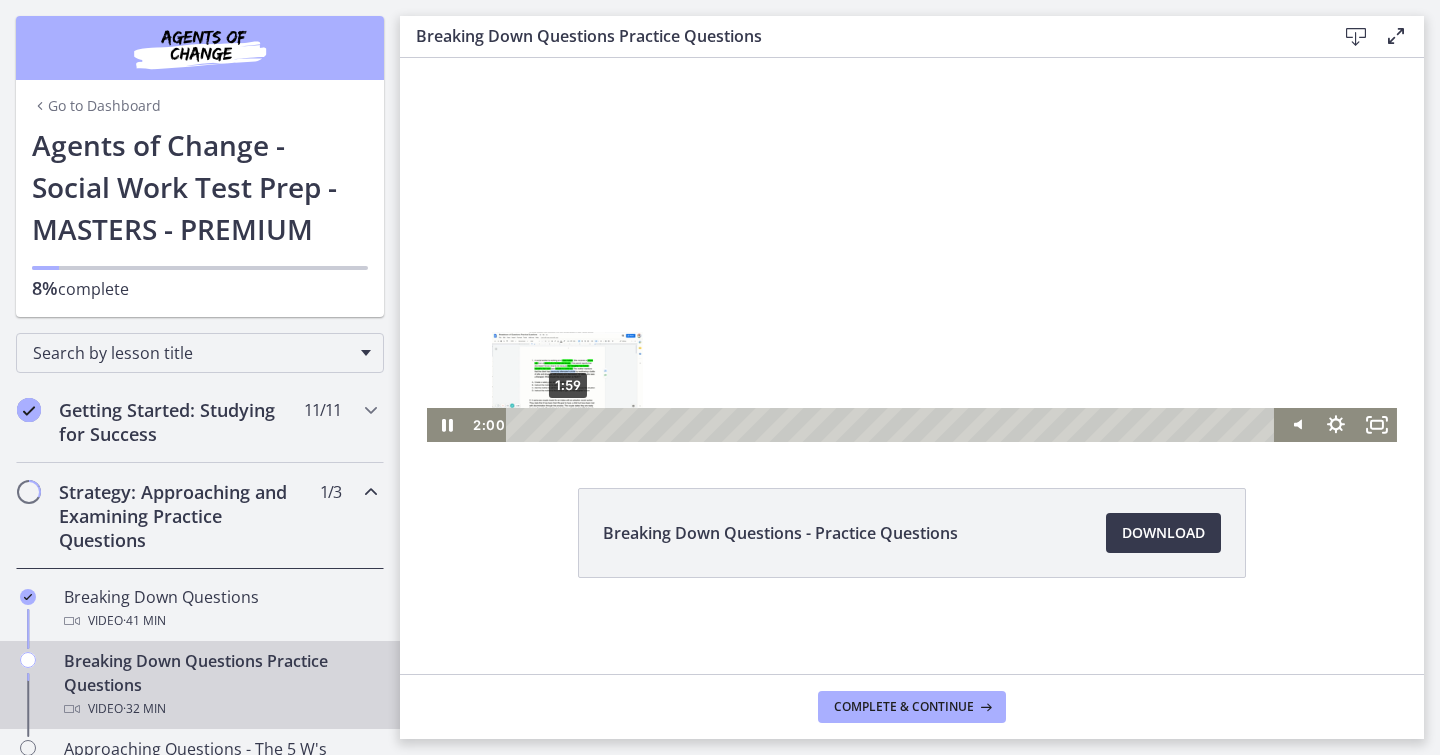 click on "1:59" at bounding box center (893, 425) 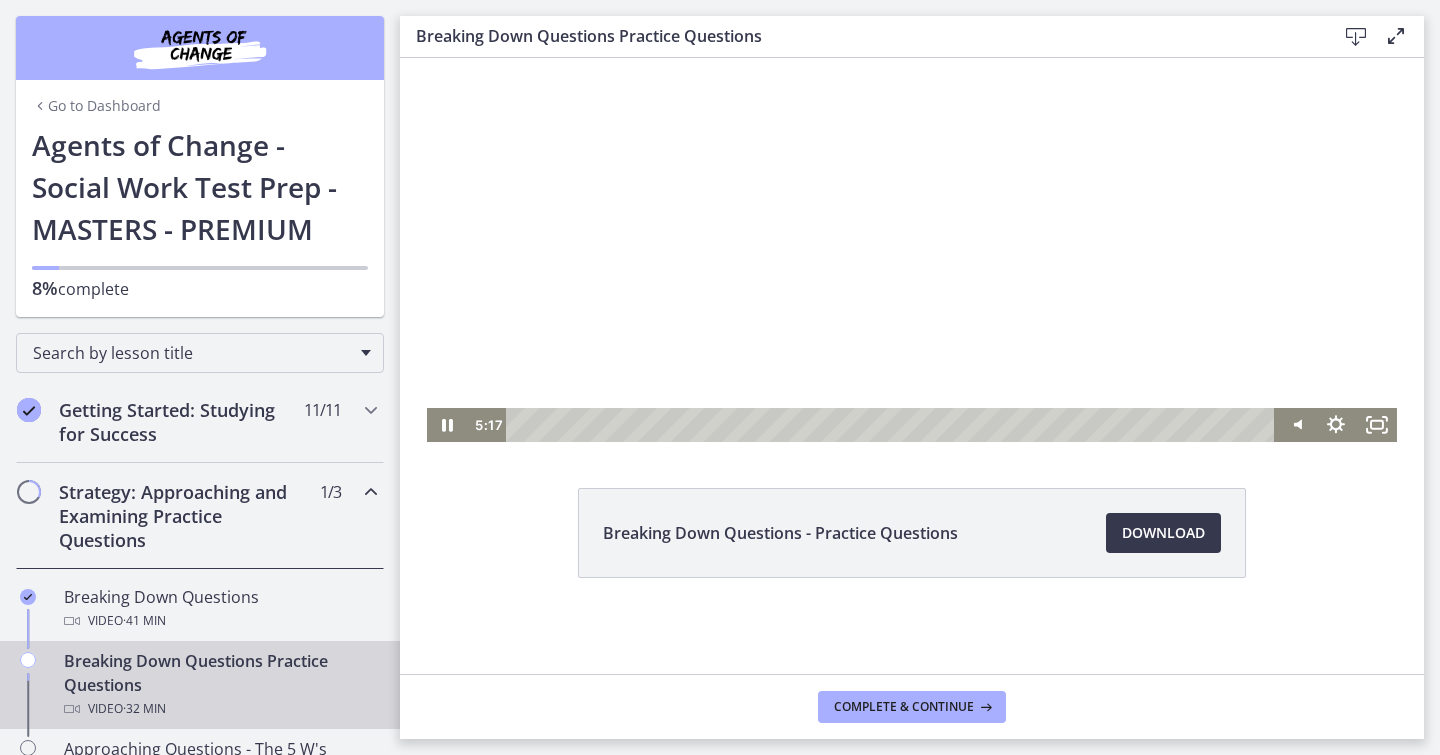 click at bounding box center (912, 198) 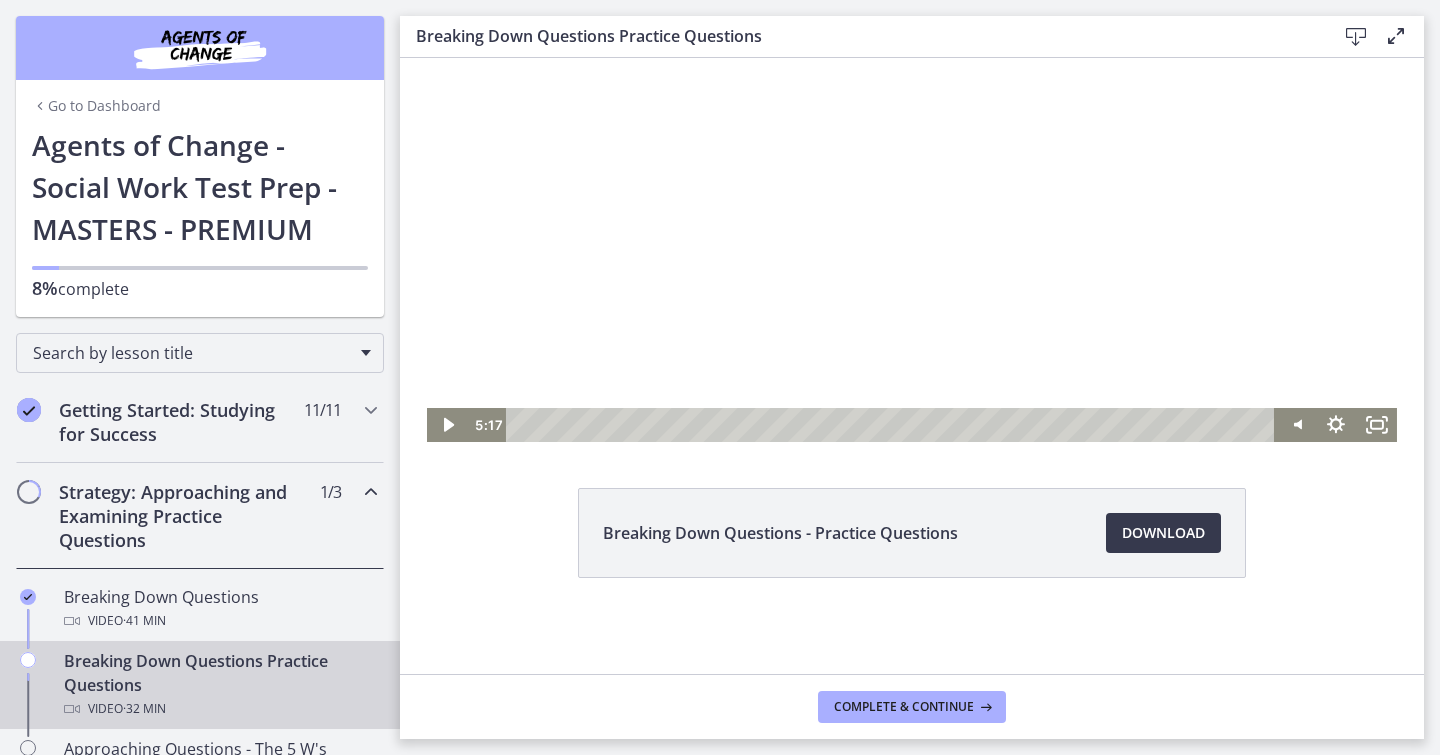 click at bounding box center [912, 198] 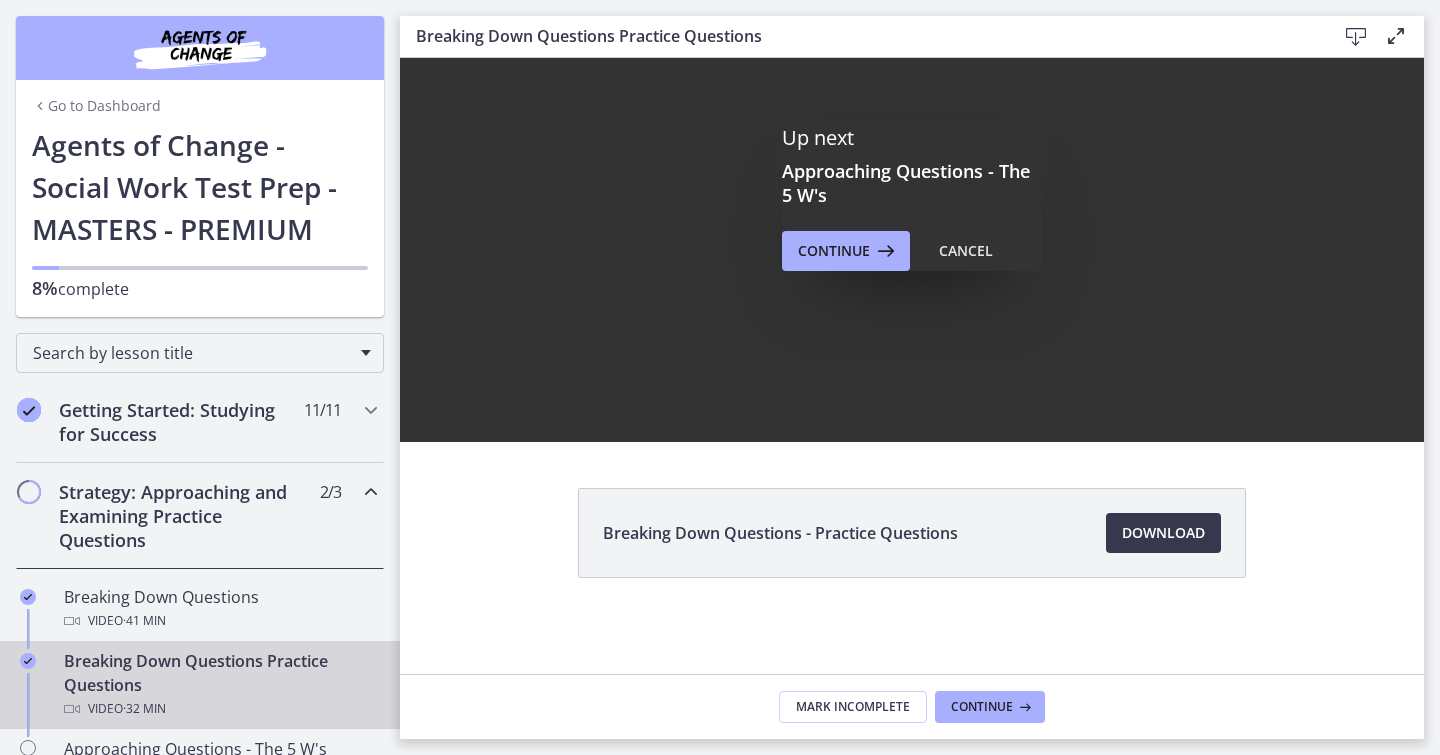 scroll, scrollTop: 0, scrollLeft: 0, axis: both 